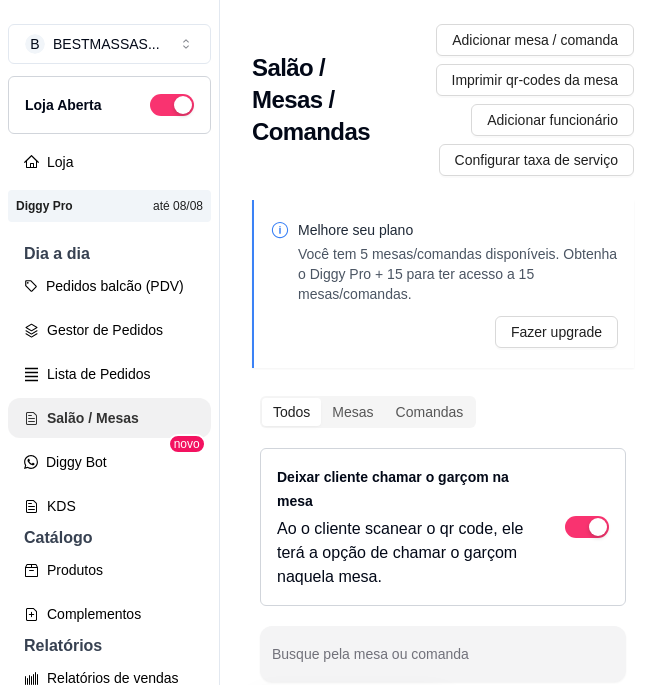 scroll, scrollTop: 0, scrollLeft: 0, axis: both 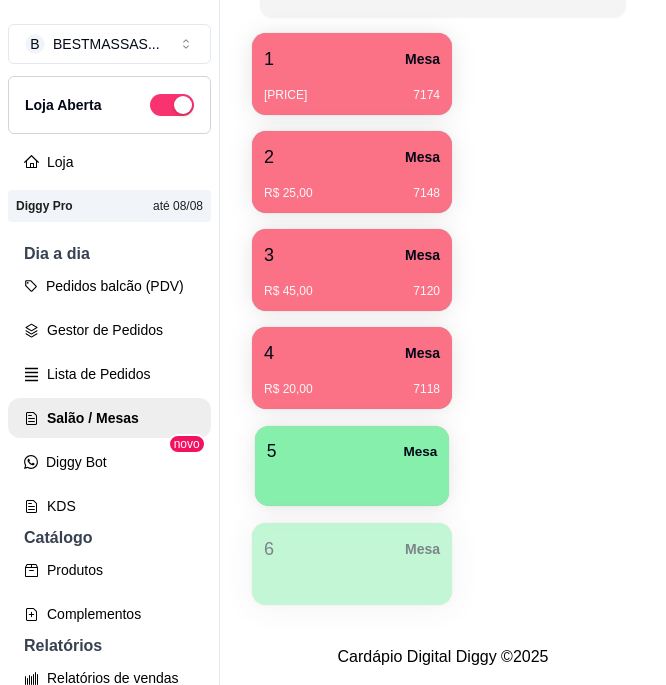 click on "5 Mesa" at bounding box center [352, 451] 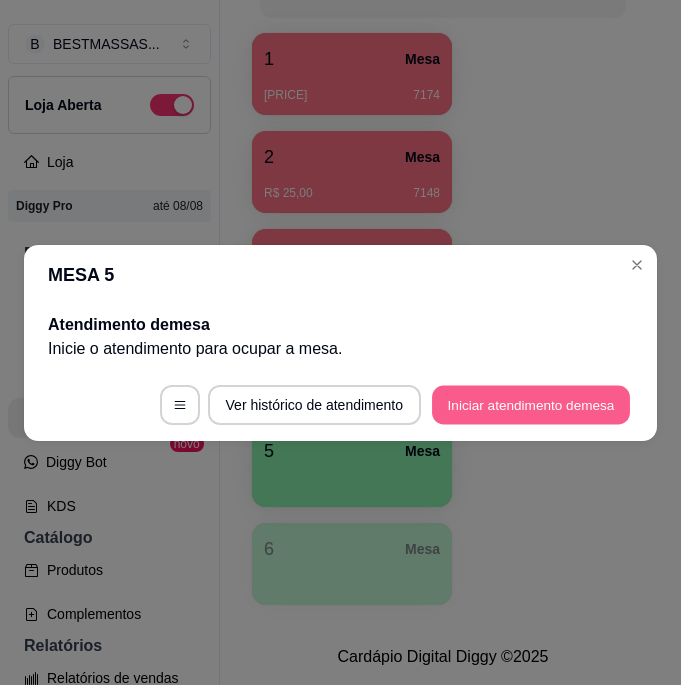 click on "Iniciar atendimento de  mesa" at bounding box center [531, 404] 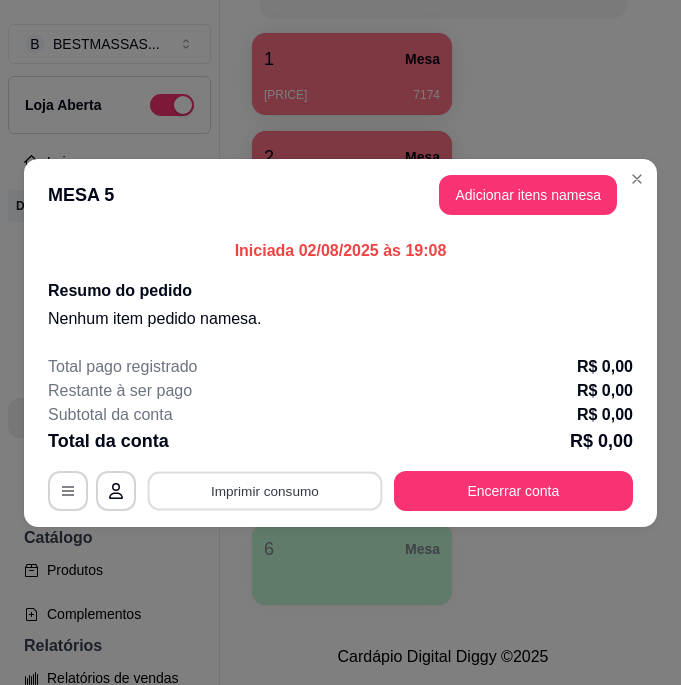 click on "Imprimir consumo" at bounding box center [265, 490] 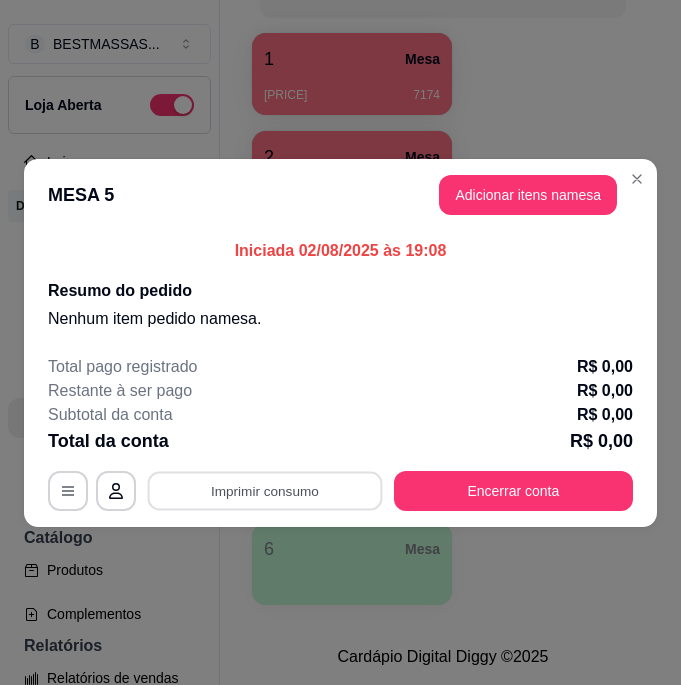 click on "Restante à ser pago R$ 0,00" at bounding box center (340, 391) 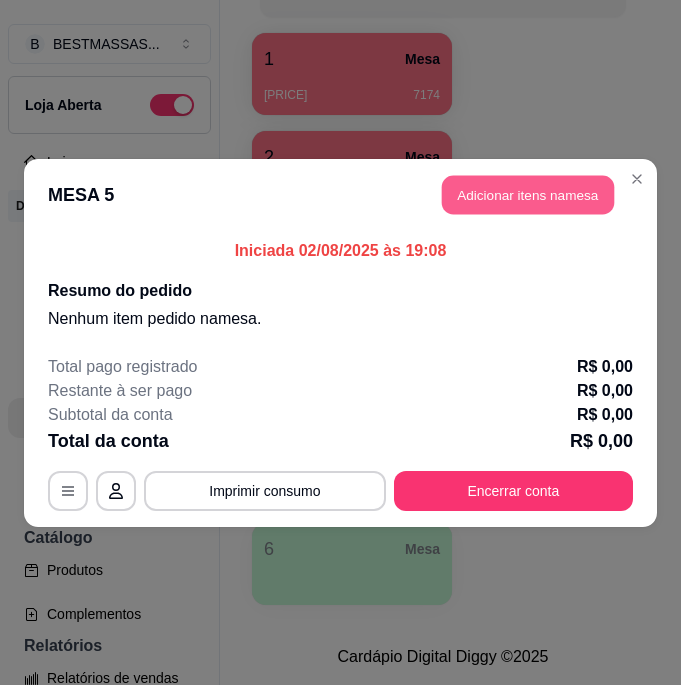 click on "Adicionar itens na  mesa" at bounding box center [528, 194] 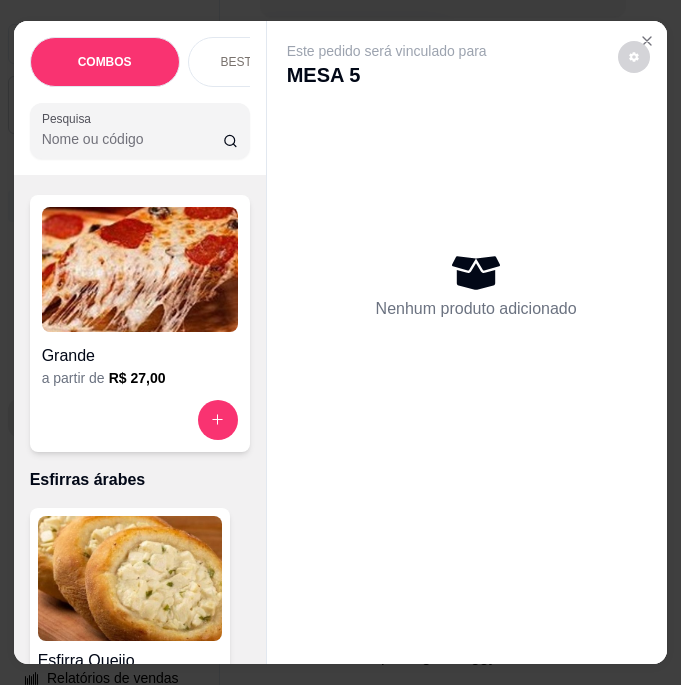 scroll, scrollTop: 5998, scrollLeft: 0, axis: vertical 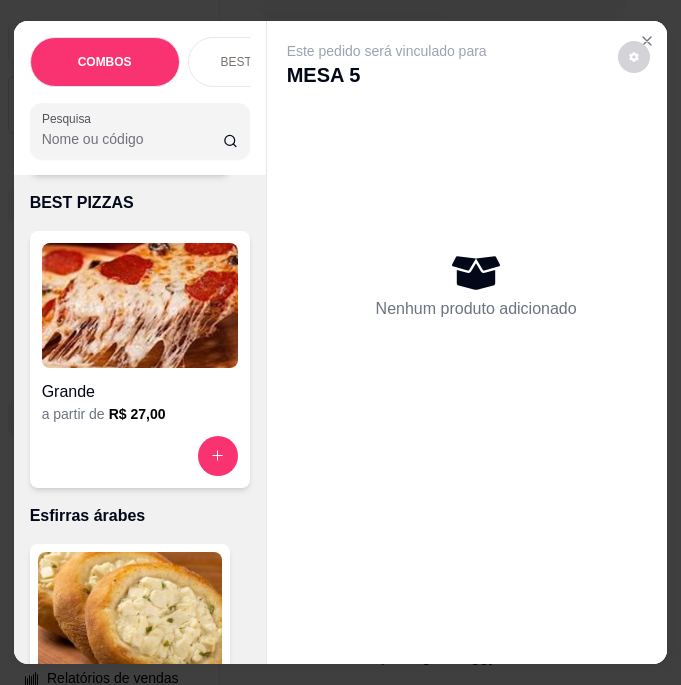 click at bounding box center [140, 305] 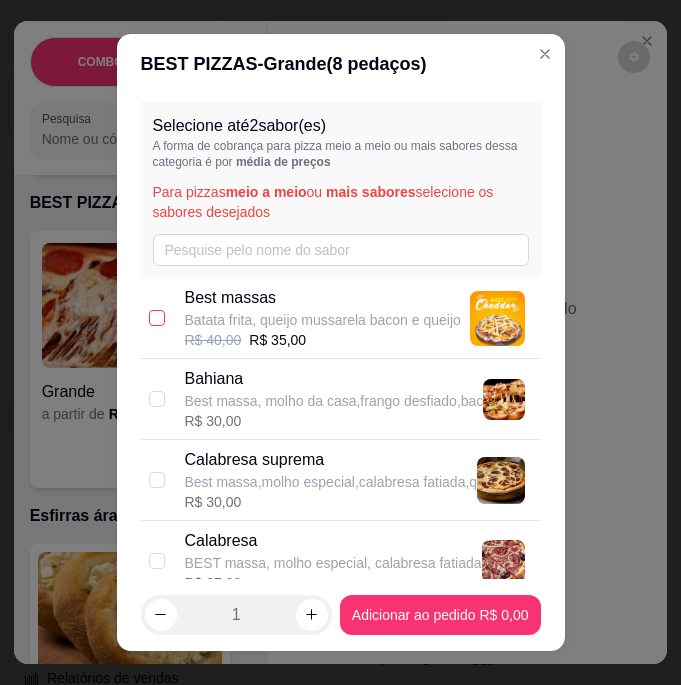 click at bounding box center [157, 318] 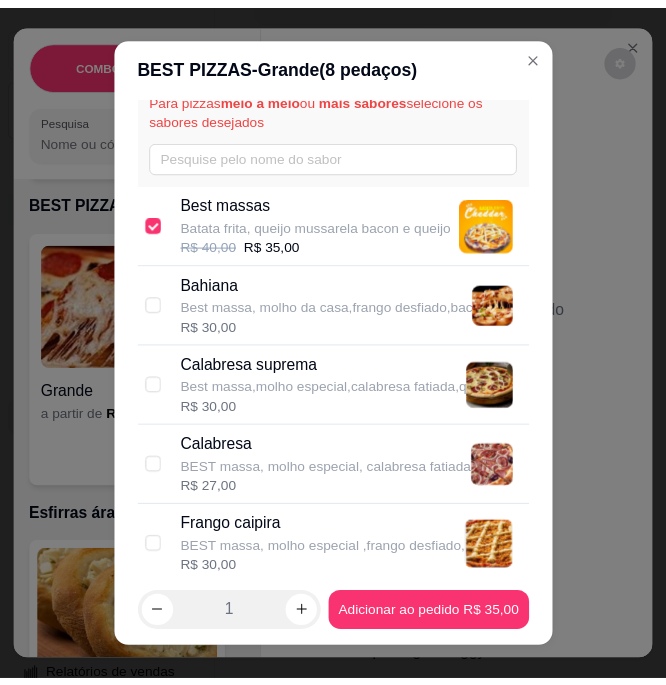scroll, scrollTop: 0, scrollLeft: 0, axis: both 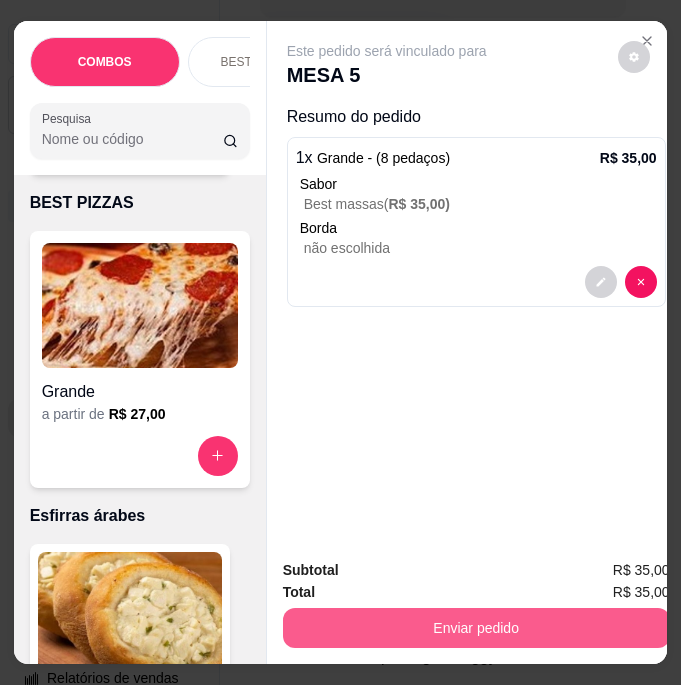 click on "Enviar pedido" at bounding box center [476, 628] 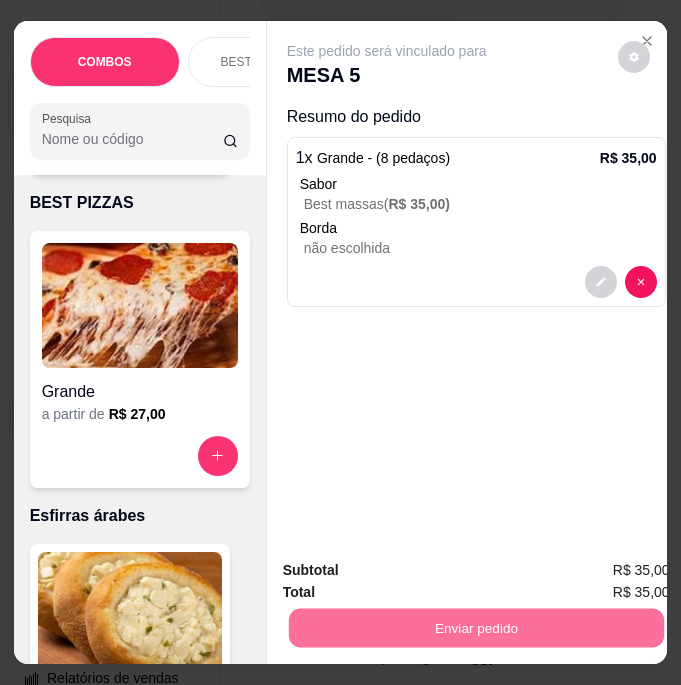 click on "Sim, quero registrar" at bounding box center [576, 571] 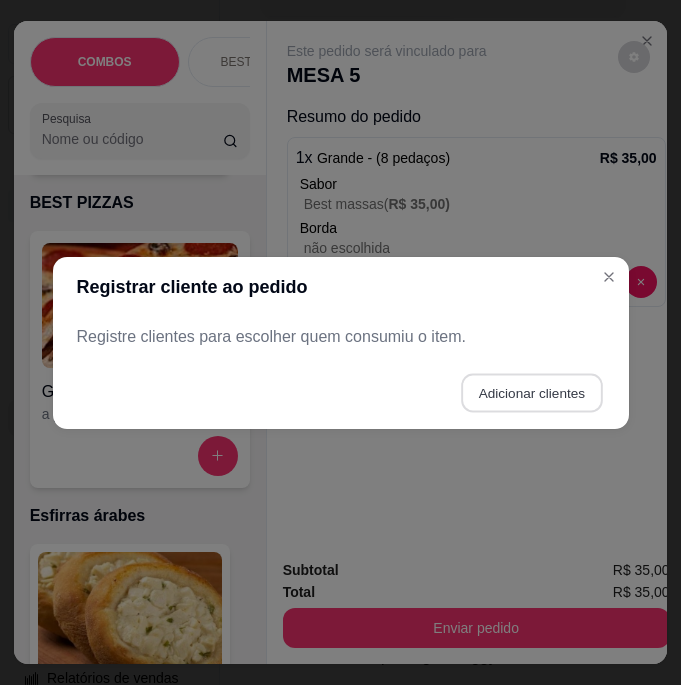 click on "Adicionar clientes" at bounding box center [531, 392] 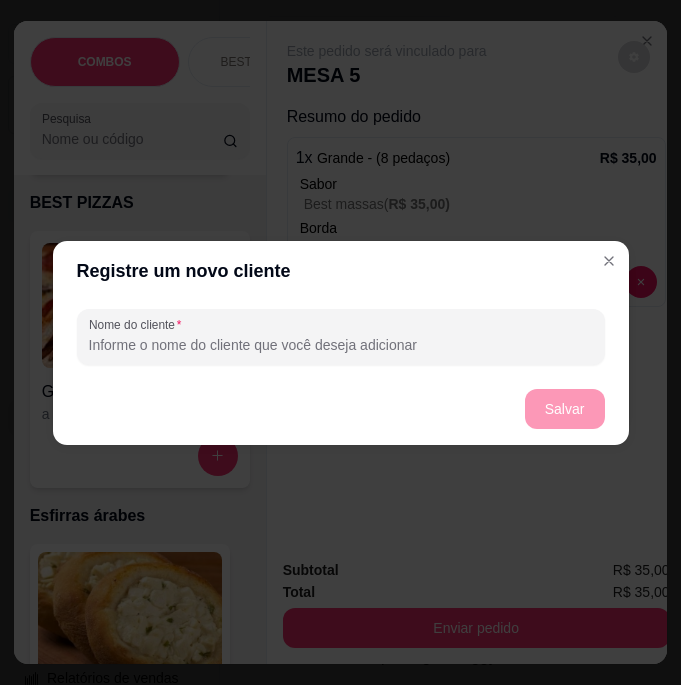 click on "Nome do cliente" at bounding box center (341, 345) 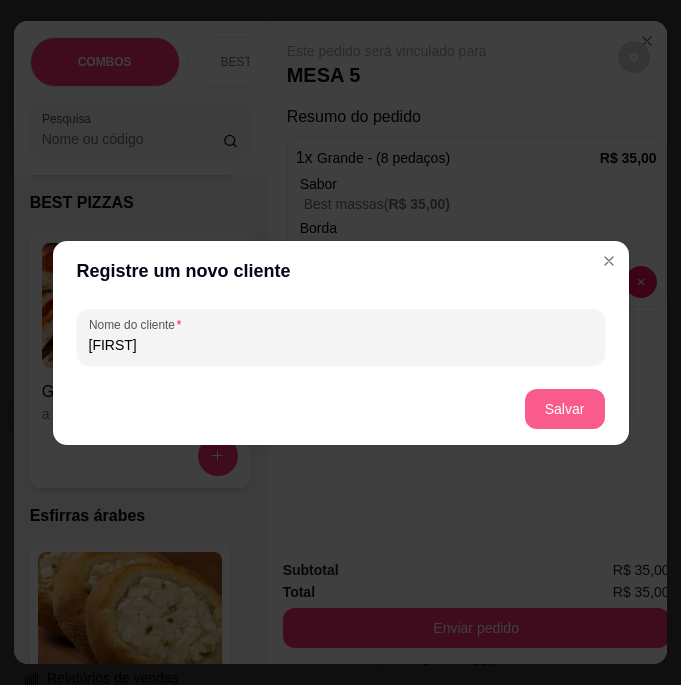 type on "[FIRST]" 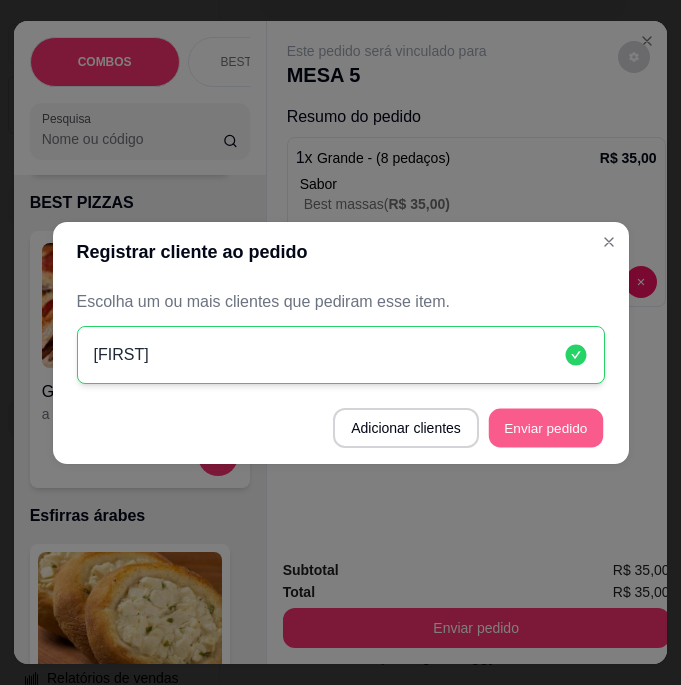click on "Enviar pedido" at bounding box center [546, 427] 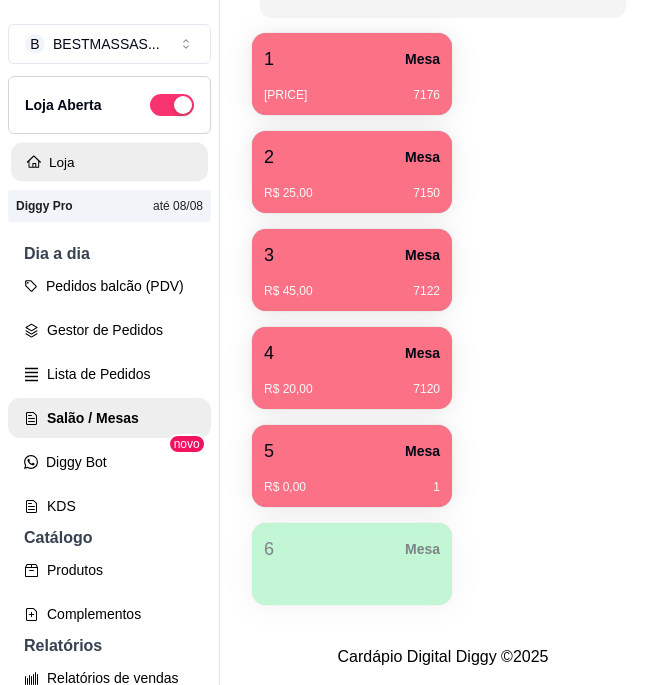 click on "Loja" at bounding box center [109, 162] 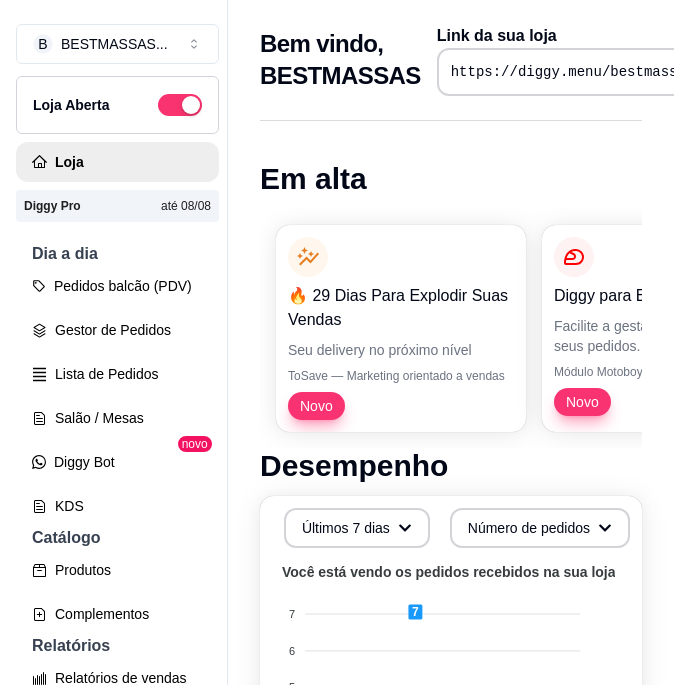 scroll, scrollTop: 0, scrollLeft: 49, axis: horizontal 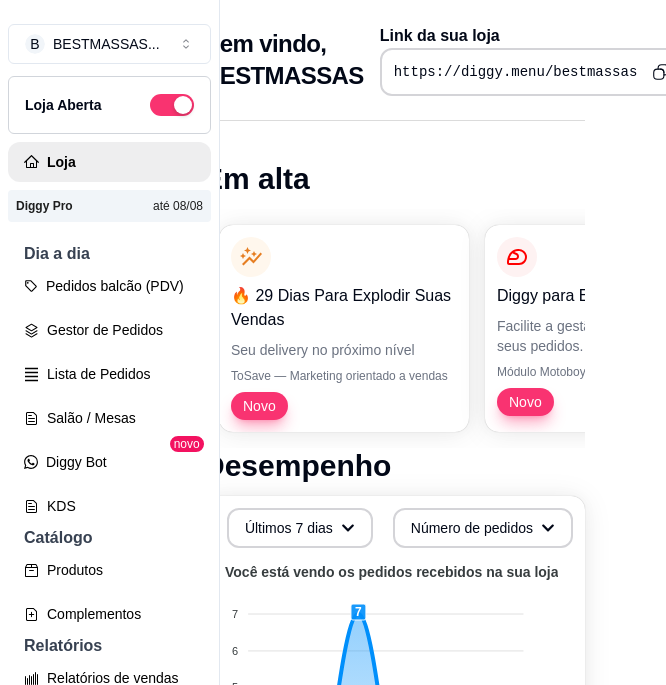 click at bounding box center (661, 71) 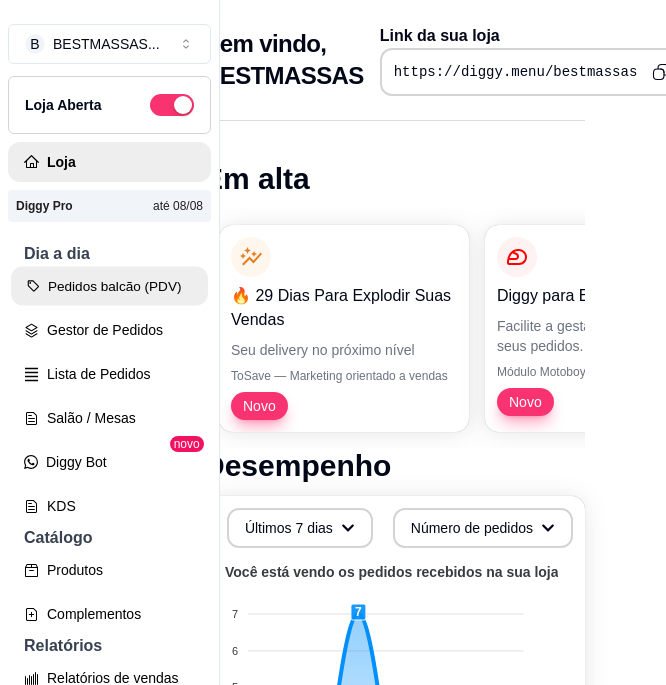 click on "Pedidos balcão (PDV)" at bounding box center [109, 286] 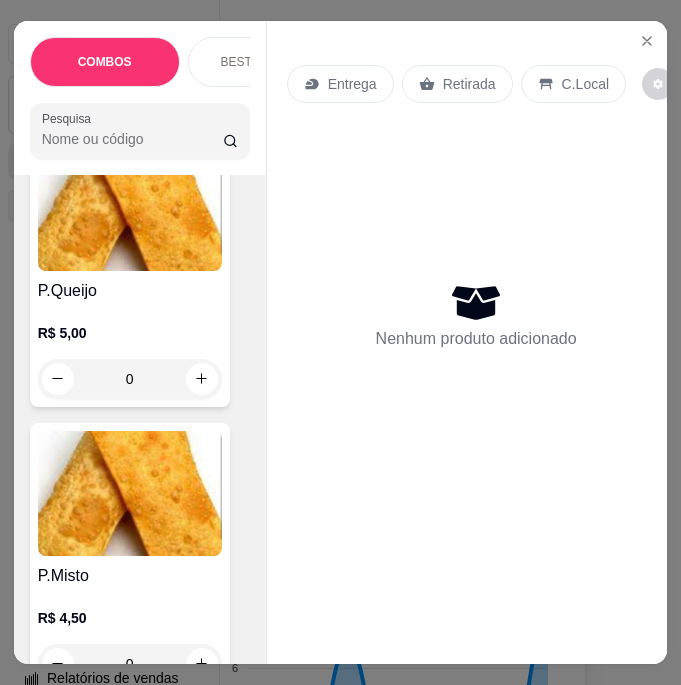 scroll, scrollTop: 8725, scrollLeft: 0, axis: vertical 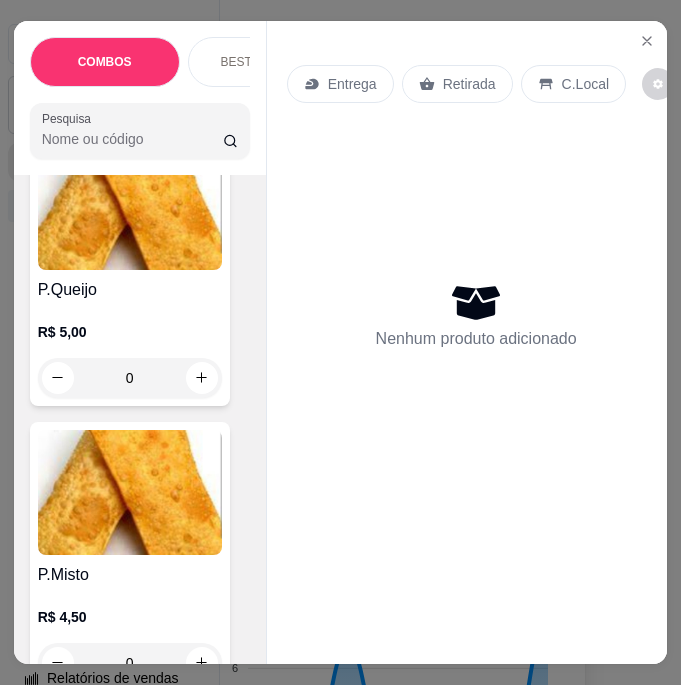 click on "0" at bounding box center [130, 378] 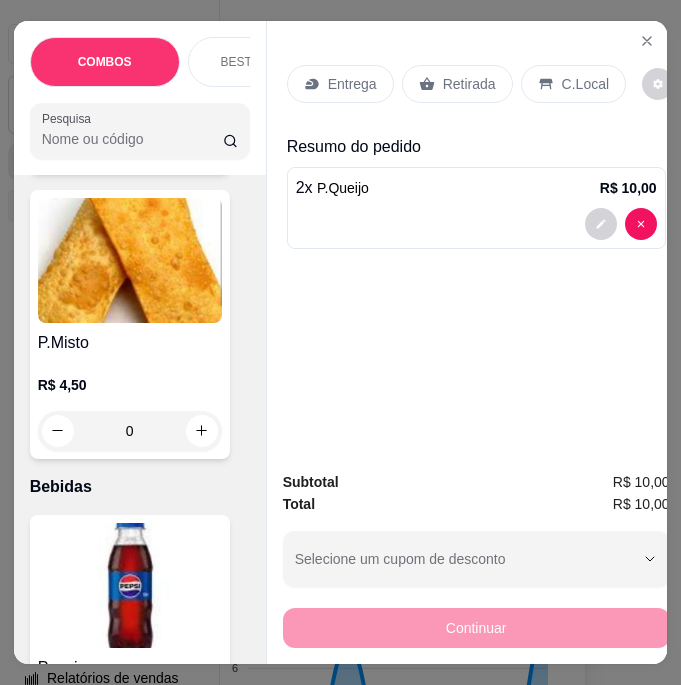 scroll, scrollTop: 8960, scrollLeft: 0, axis: vertical 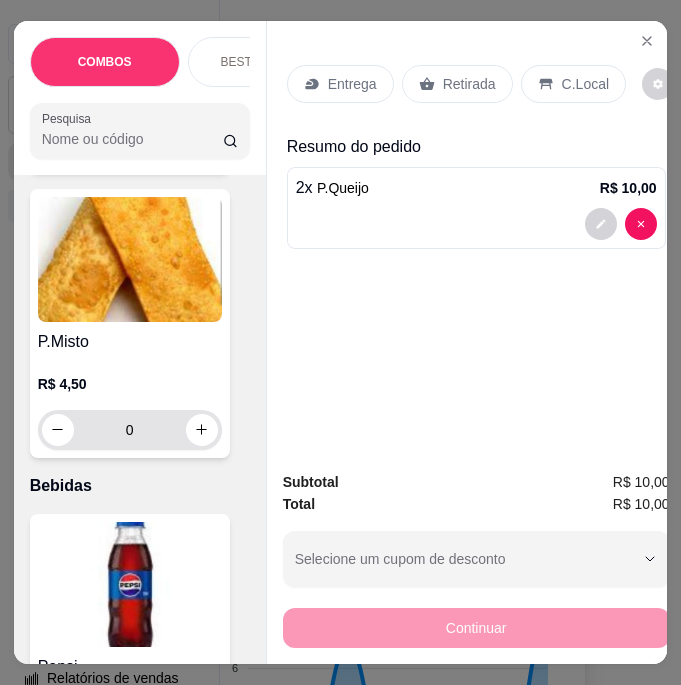 type on "2" 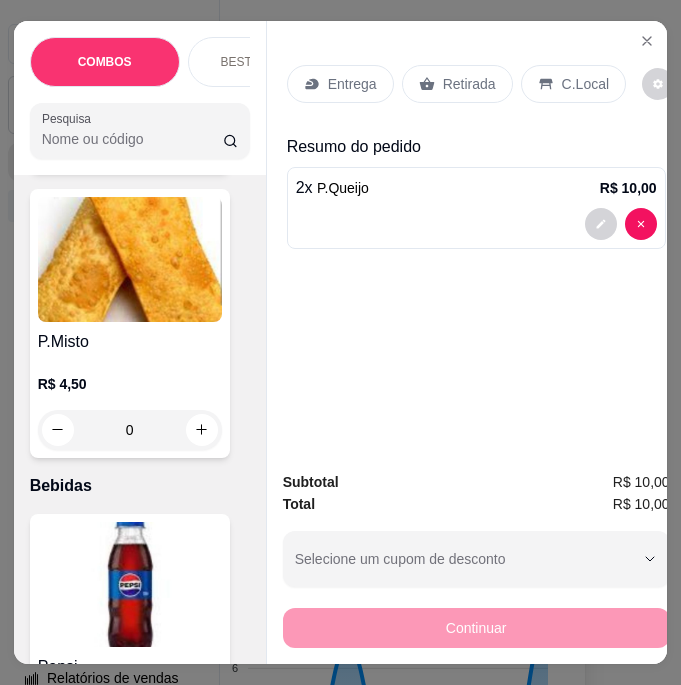 click on "0" at bounding box center [130, 430] 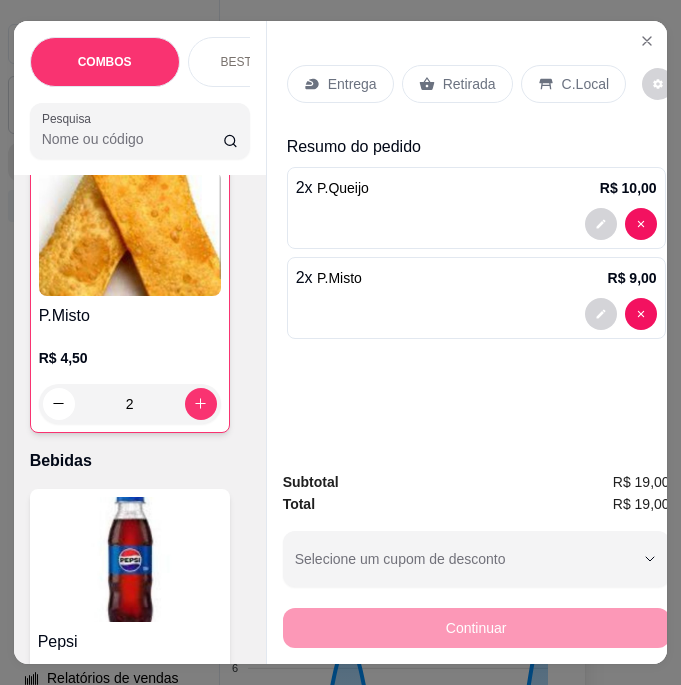 scroll, scrollTop: 8988, scrollLeft: 0, axis: vertical 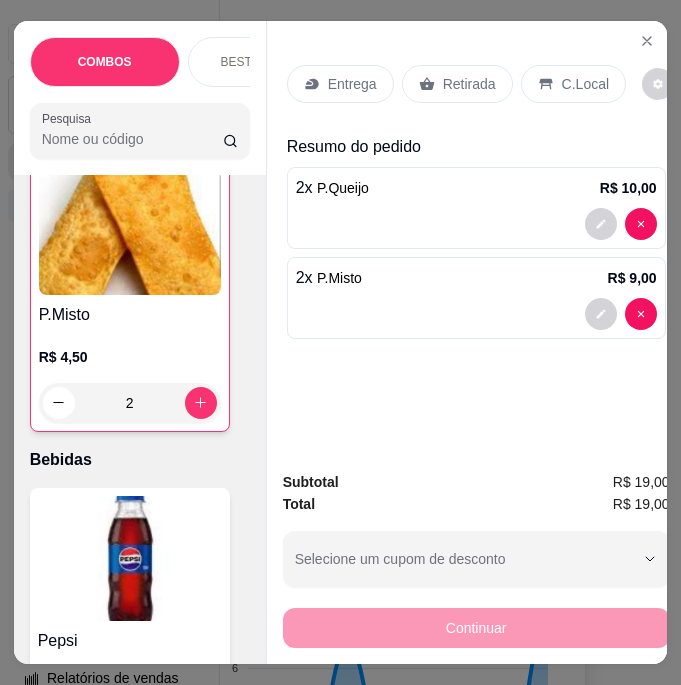 type on "2" 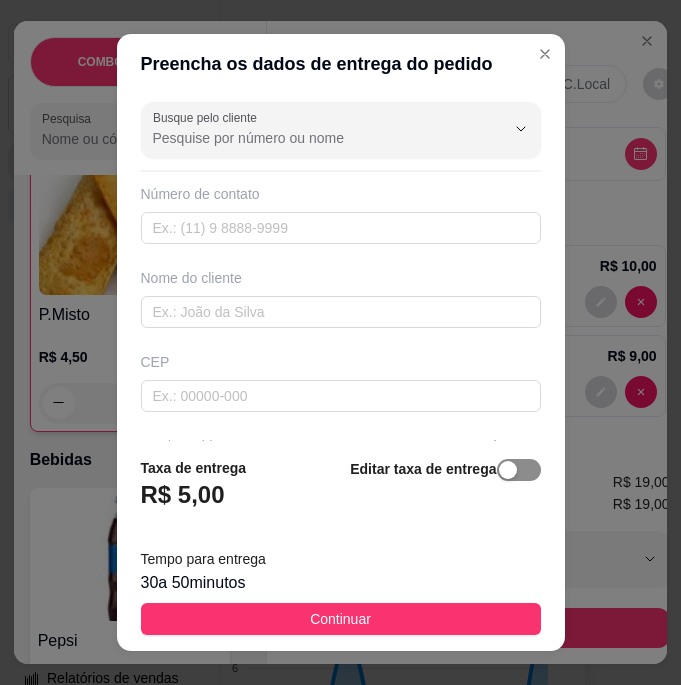 click at bounding box center [519, 470] 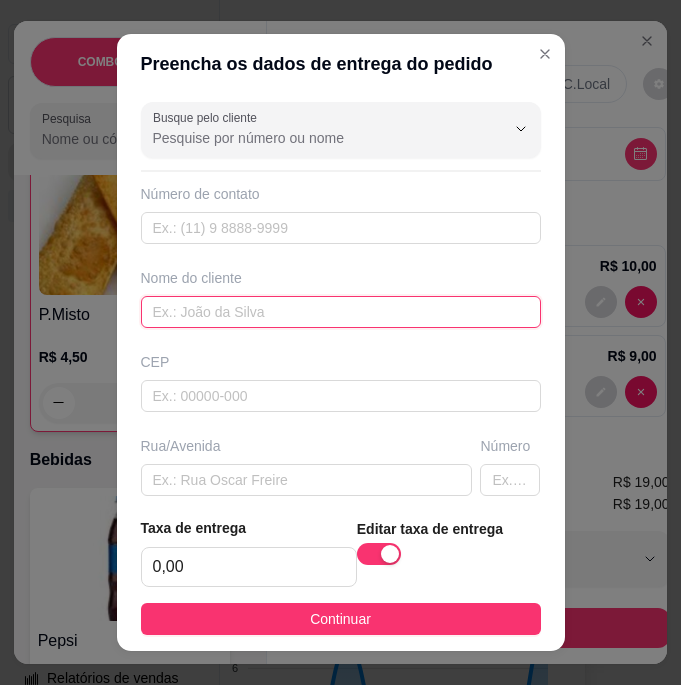 click at bounding box center (341, 312) 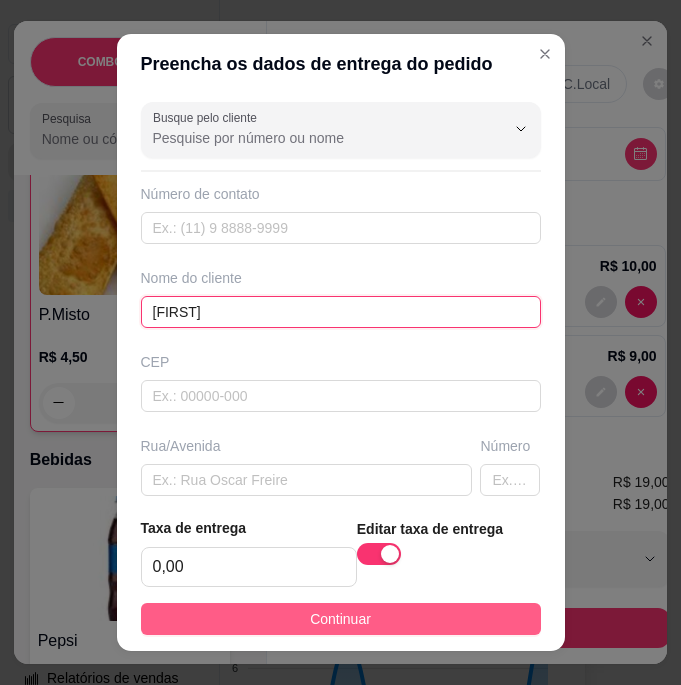 type on "[FIRST]" 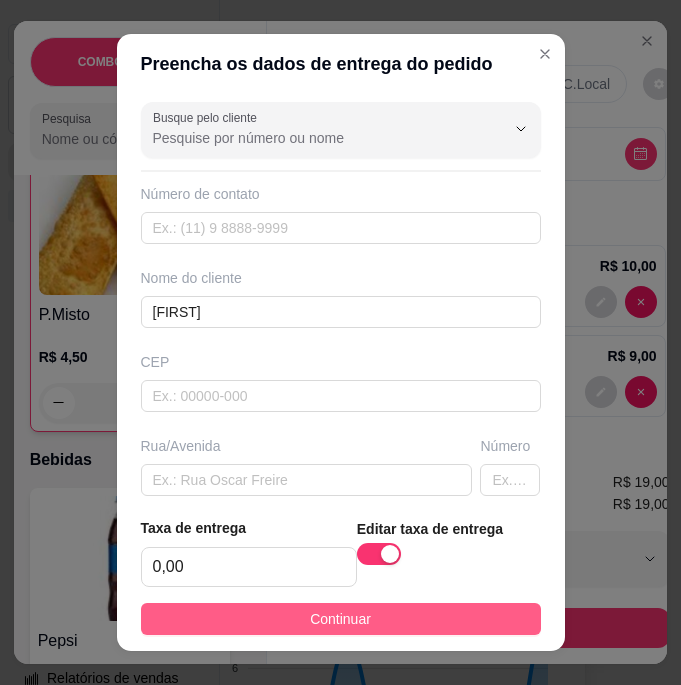click on "Continuar" at bounding box center [341, 619] 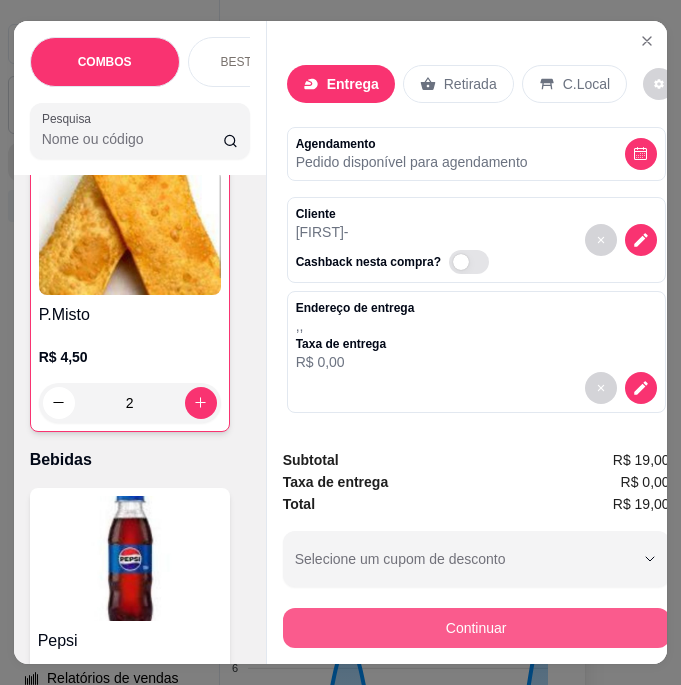 click on "Continuar" at bounding box center (476, 628) 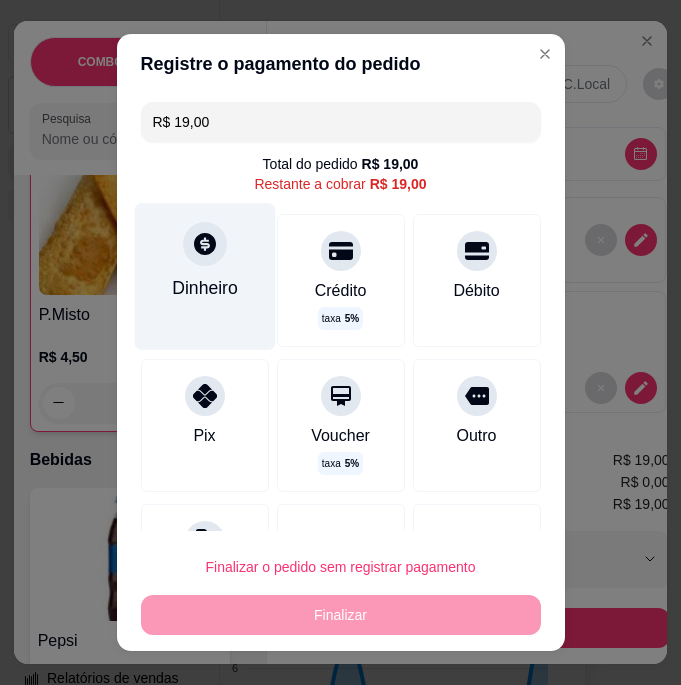 click on "Dinheiro" at bounding box center [205, 288] 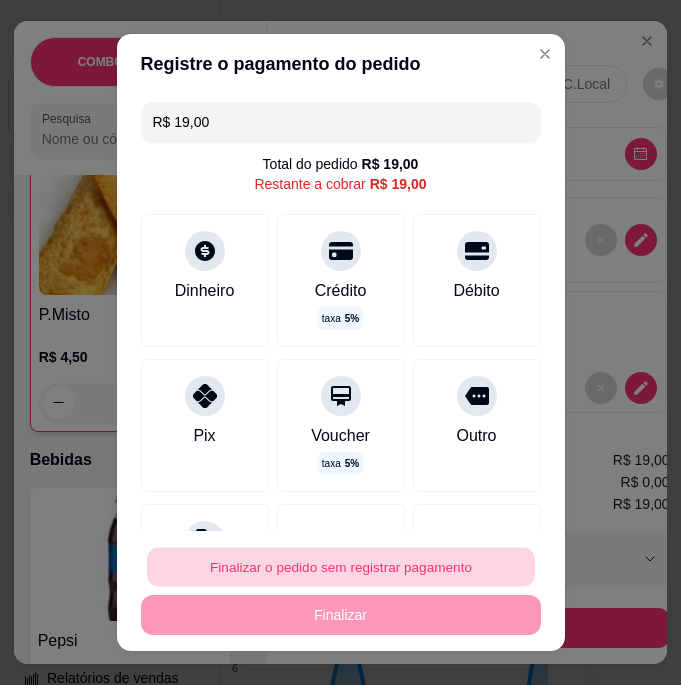 click on "Finalizar o pedido sem registrar pagamento" at bounding box center (341, 566) 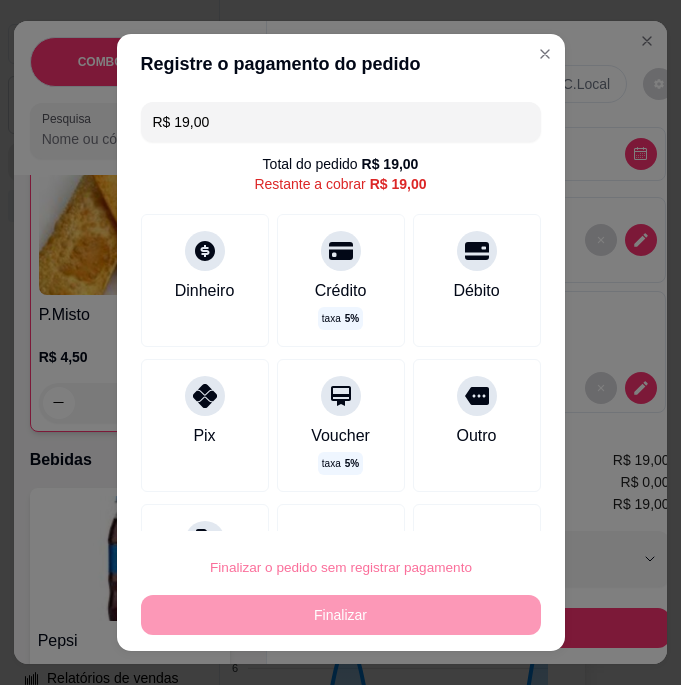 click on "Confirmar" at bounding box center [454, 510] 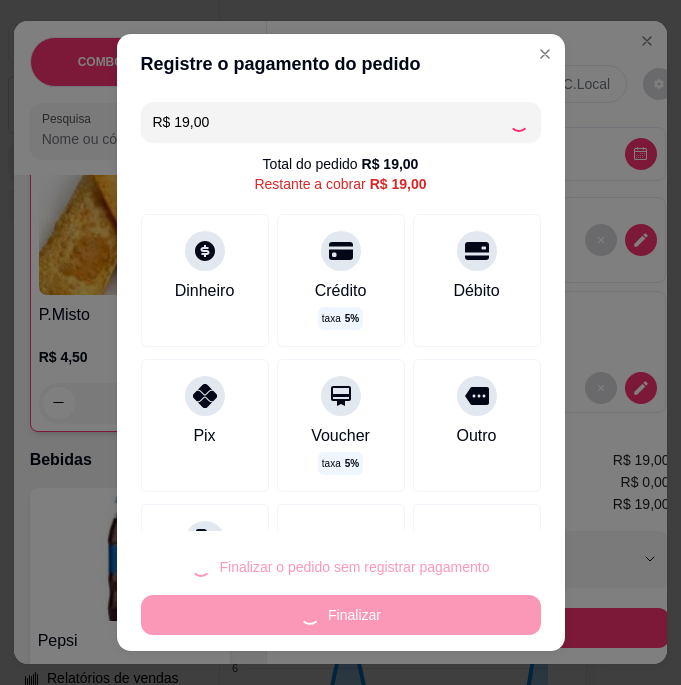 type on "0" 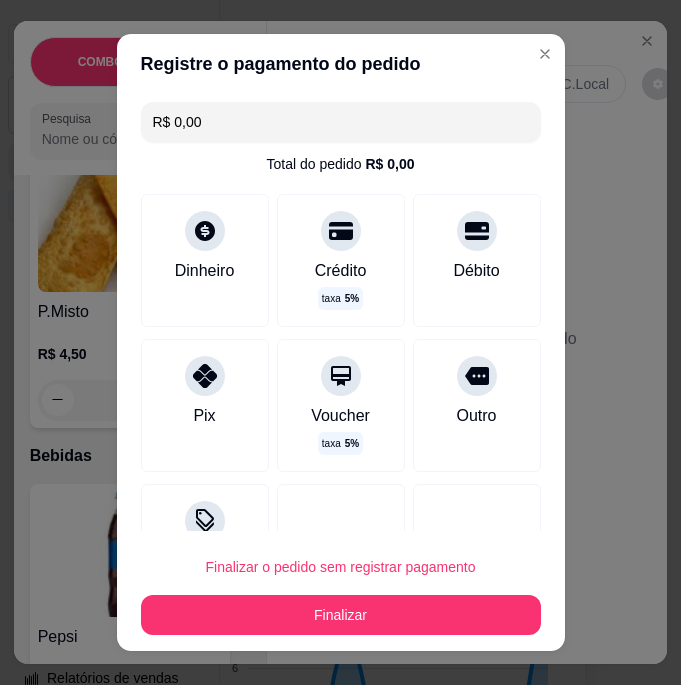 type on "R$ 0,00" 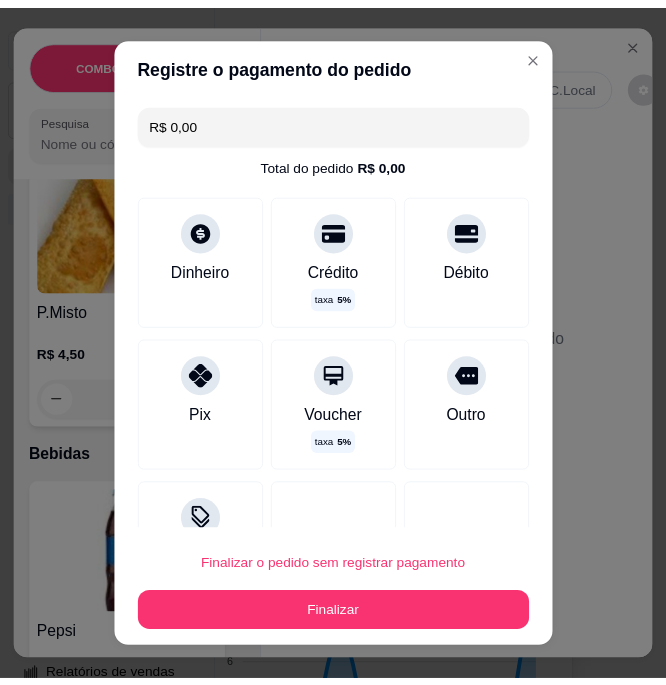 scroll, scrollTop: 8985, scrollLeft: 0, axis: vertical 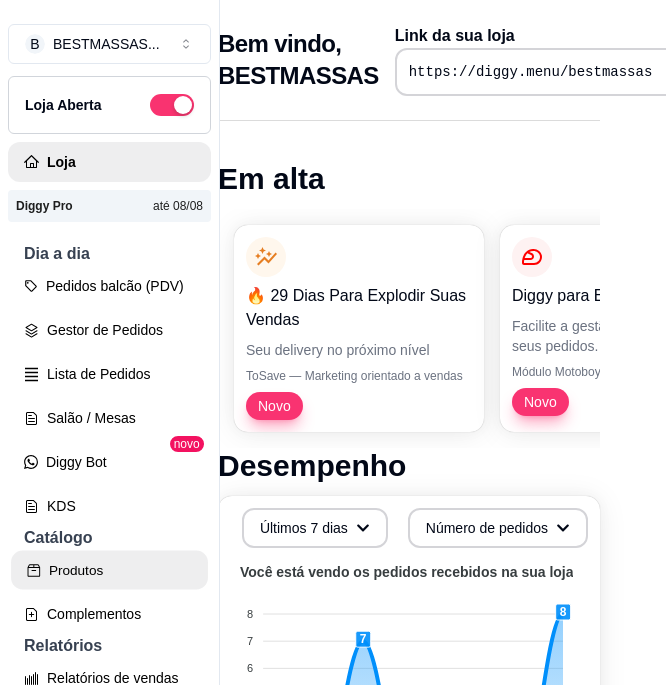 click on "Produtos" at bounding box center [109, 570] 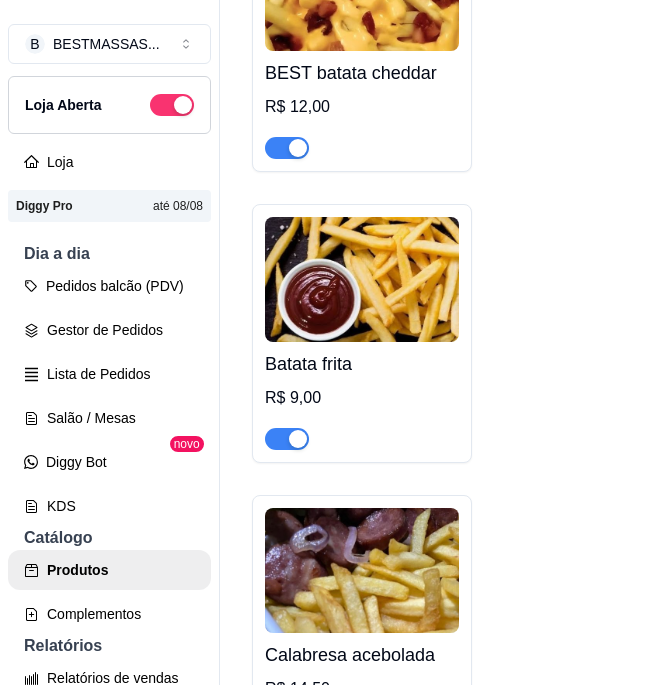 scroll, scrollTop: 7401, scrollLeft: 0, axis: vertical 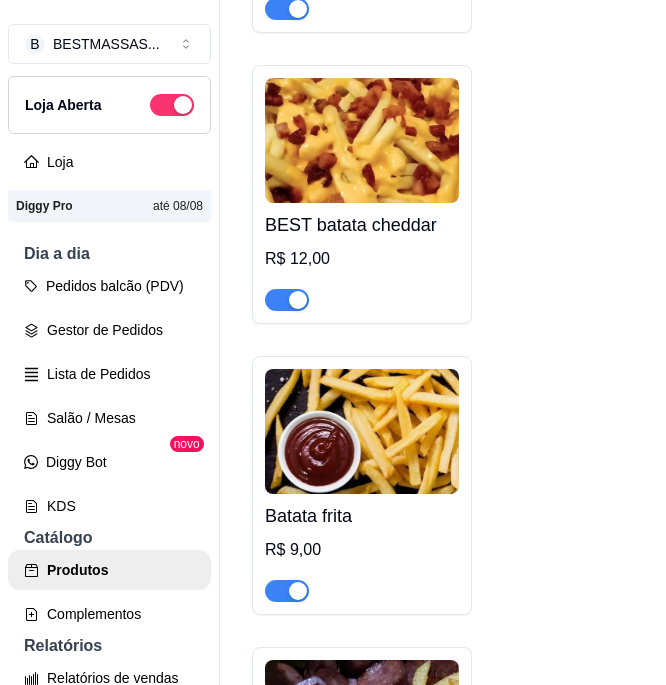 click at bounding box center (298, 300) 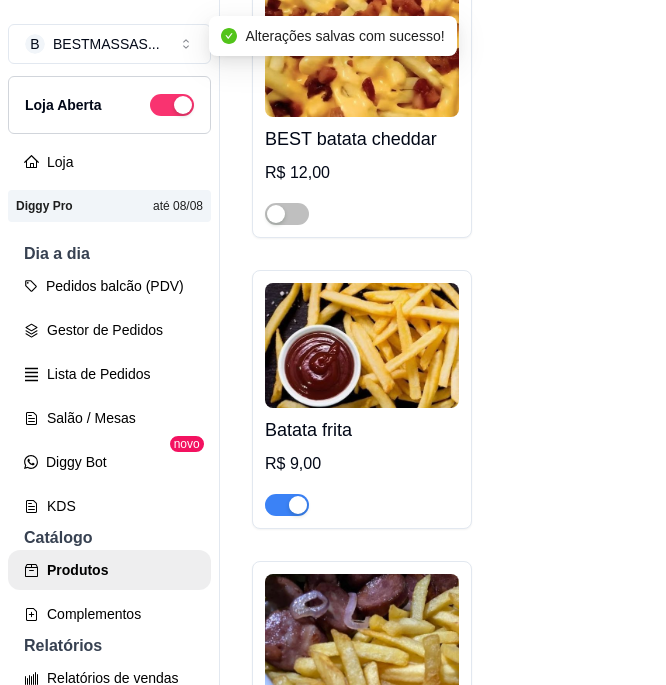 scroll, scrollTop: 7628, scrollLeft: 0, axis: vertical 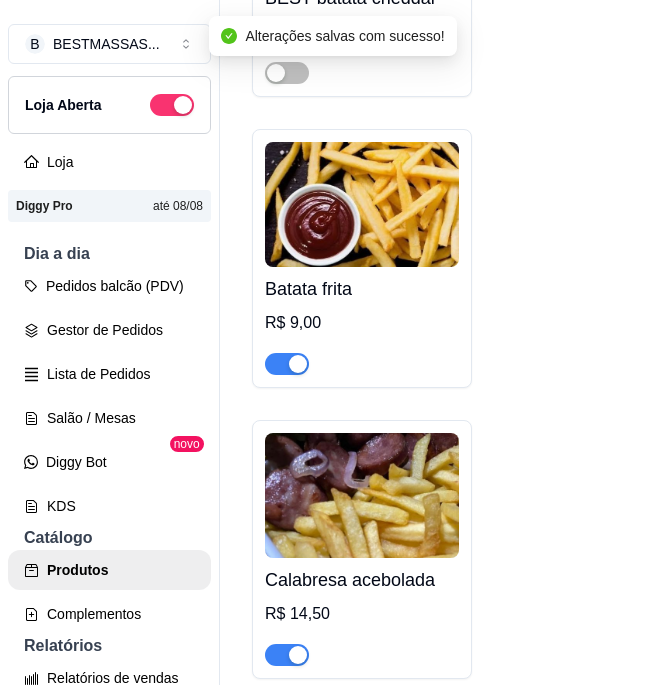 click at bounding box center (298, 364) 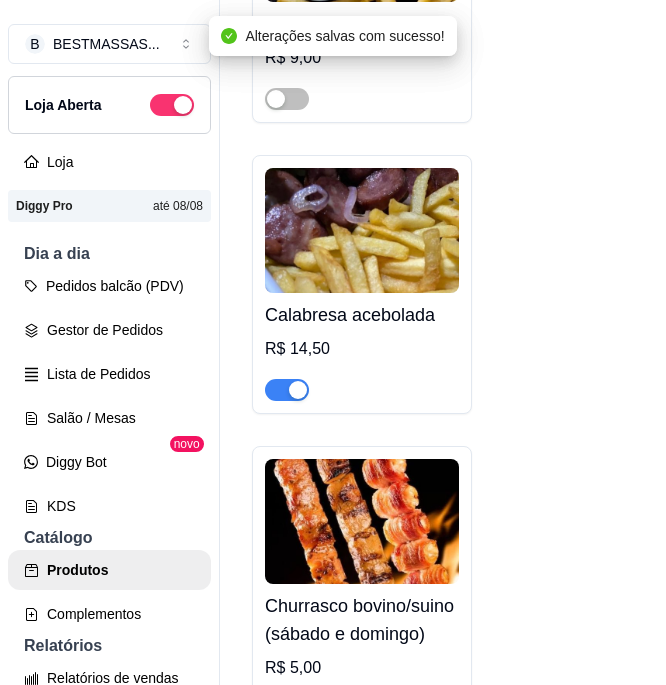 scroll, scrollTop: 7894, scrollLeft: 0, axis: vertical 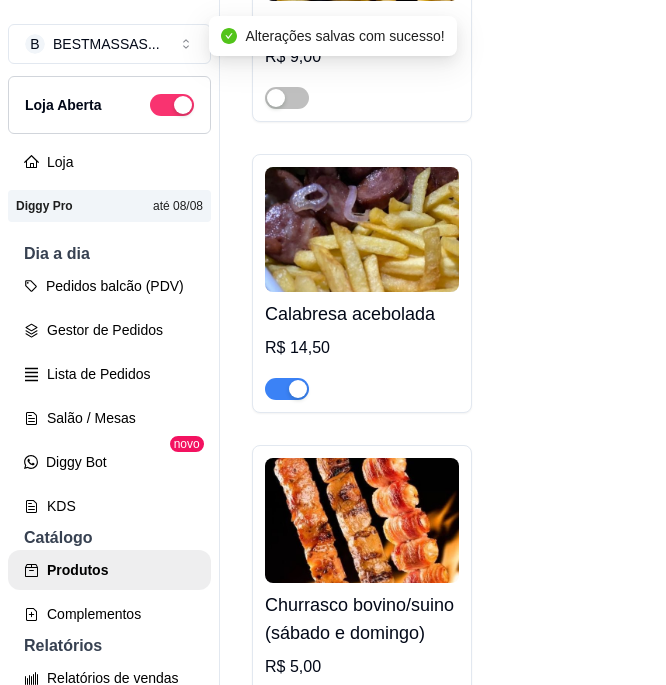 click at bounding box center (298, 389) 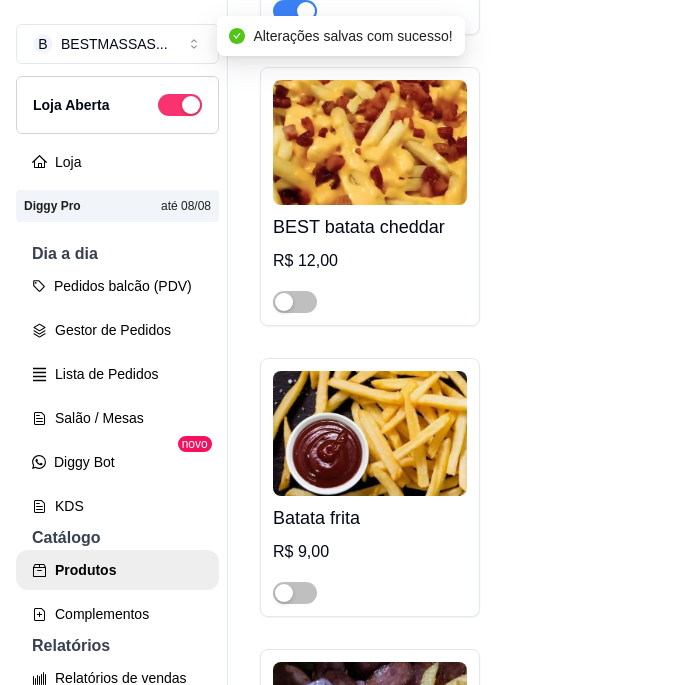 scroll, scrollTop: 7187, scrollLeft: 0, axis: vertical 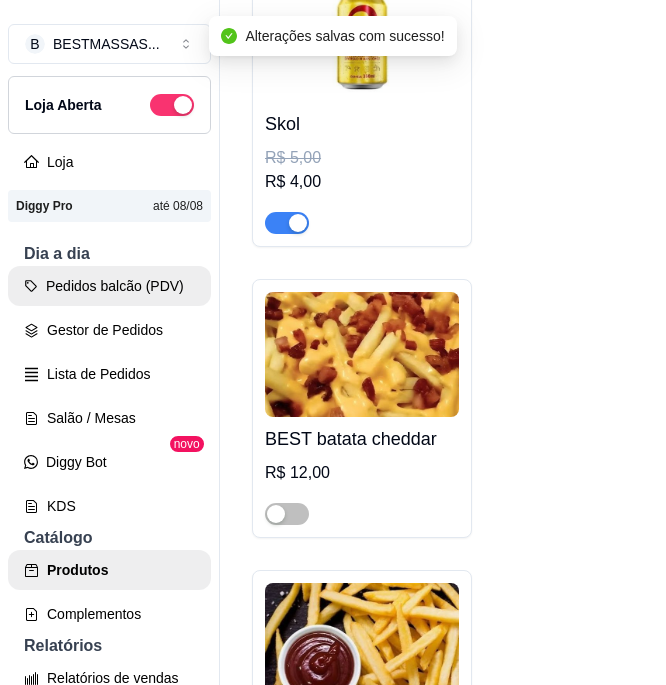click on "Pedidos balcão (PDV)" at bounding box center [109, 286] 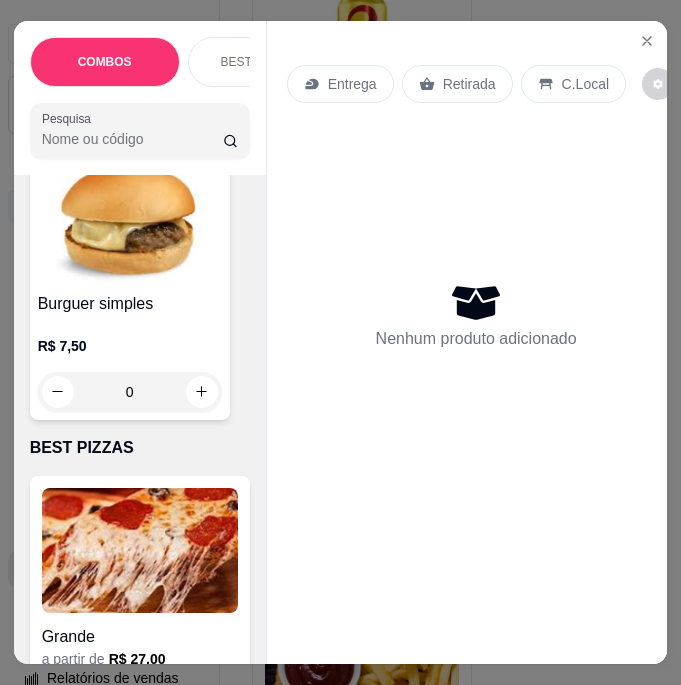 scroll, scrollTop: 5214, scrollLeft: 0, axis: vertical 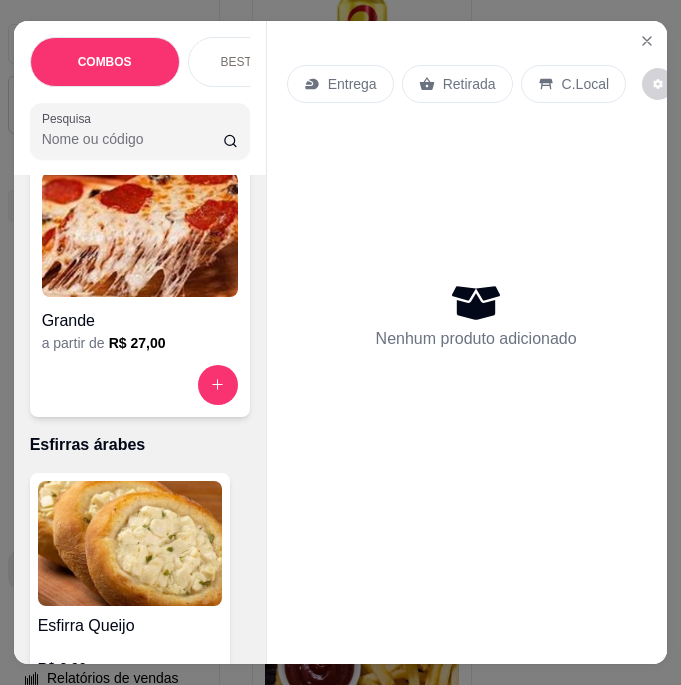 click on "Grande" at bounding box center [140, 321] 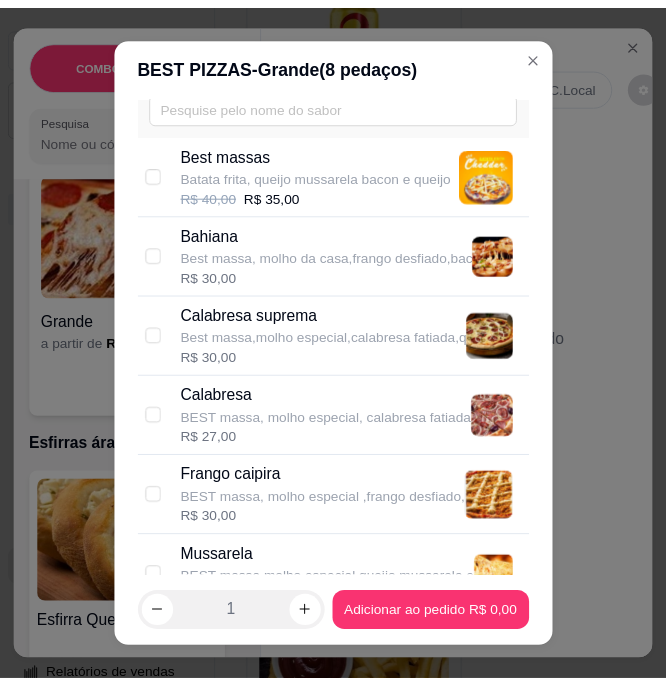 scroll, scrollTop: 144, scrollLeft: 0, axis: vertical 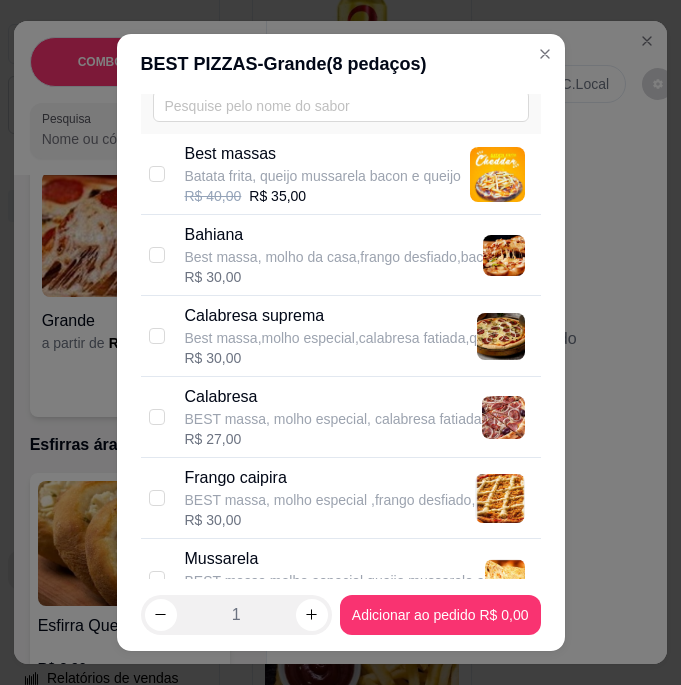click on "Batata frita, queijo mussarela bacon e queijo" at bounding box center [323, 176] 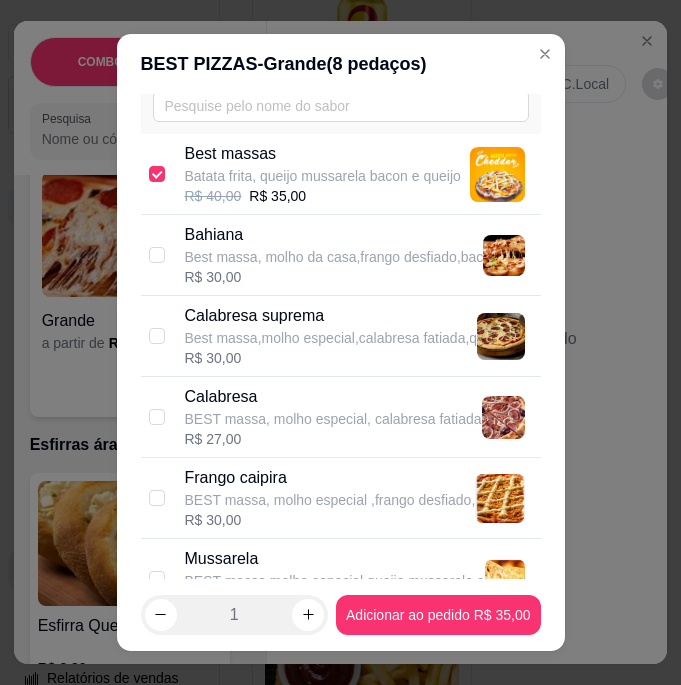click on "Batata frita, queijo mussarela bacon e queijo" at bounding box center [323, 176] 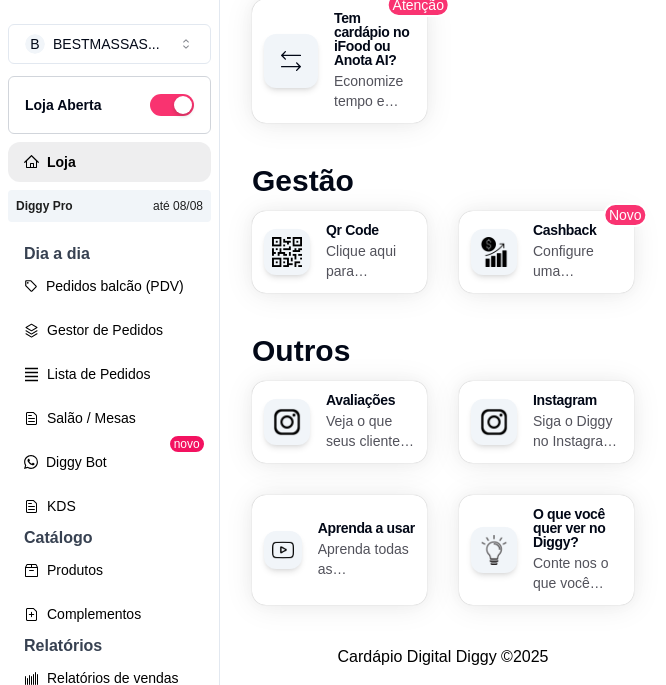 scroll, scrollTop: 1287, scrollLeft: 0, axis: vertical 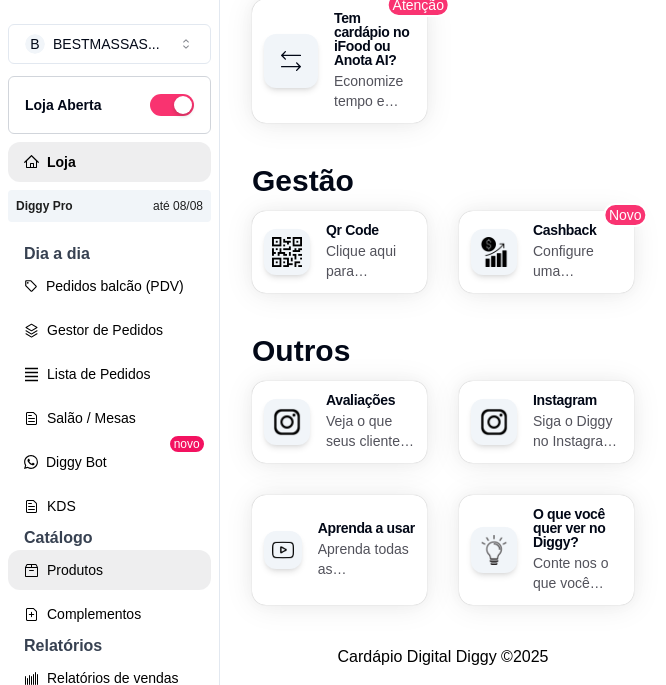 click on "Produtos" at bounding box center [109, 570] 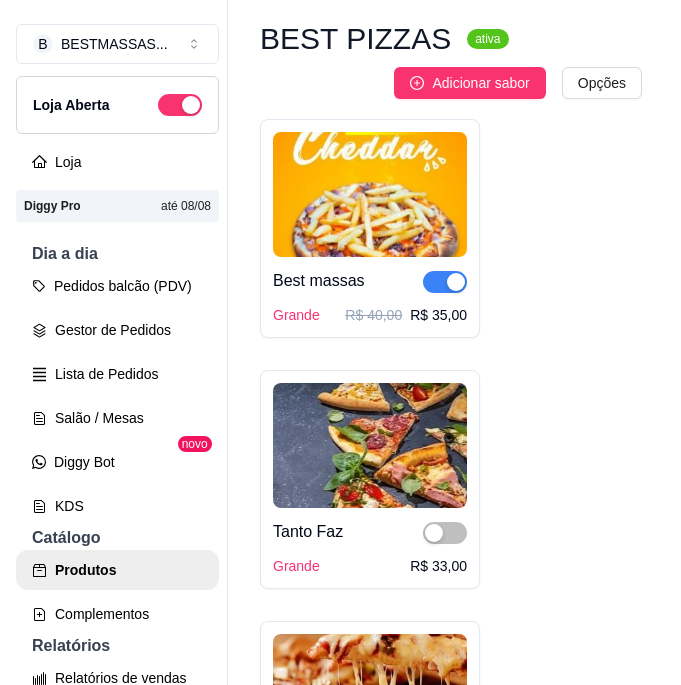 scroll, scrollTop: 12697, scrollLeft: 0, axis: vertical 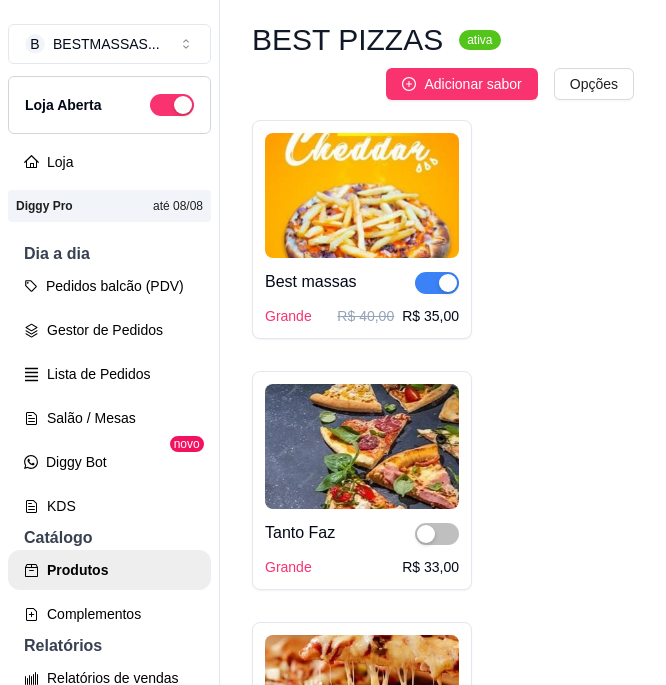 click at bounding box center (362, 195) 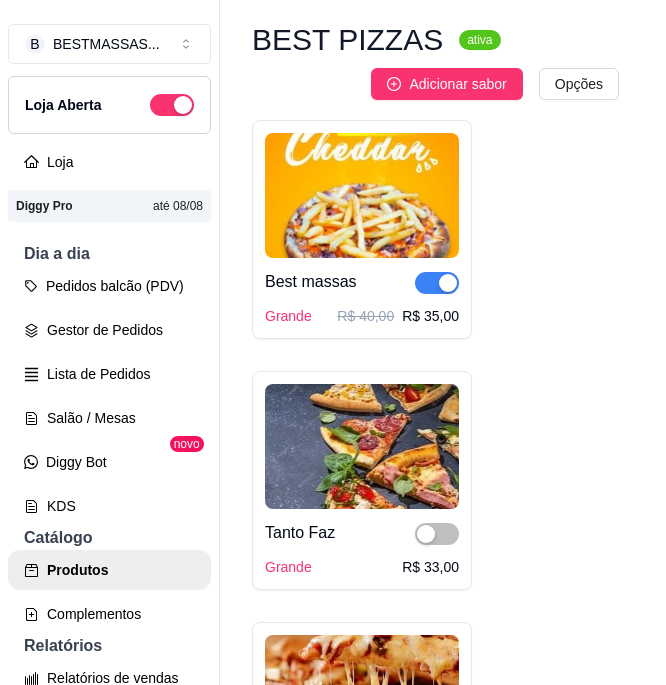 type 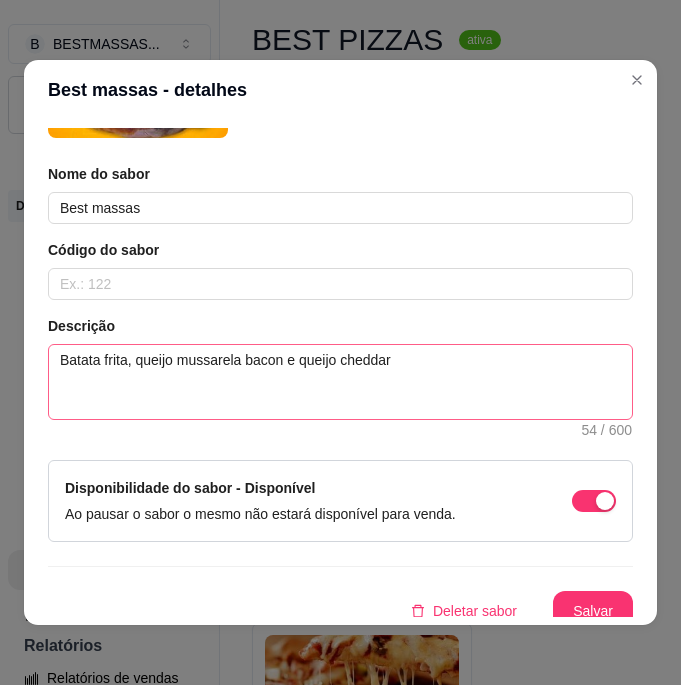 scroll, scrollTop: 277, scrollLeft: 0, axis: vertical 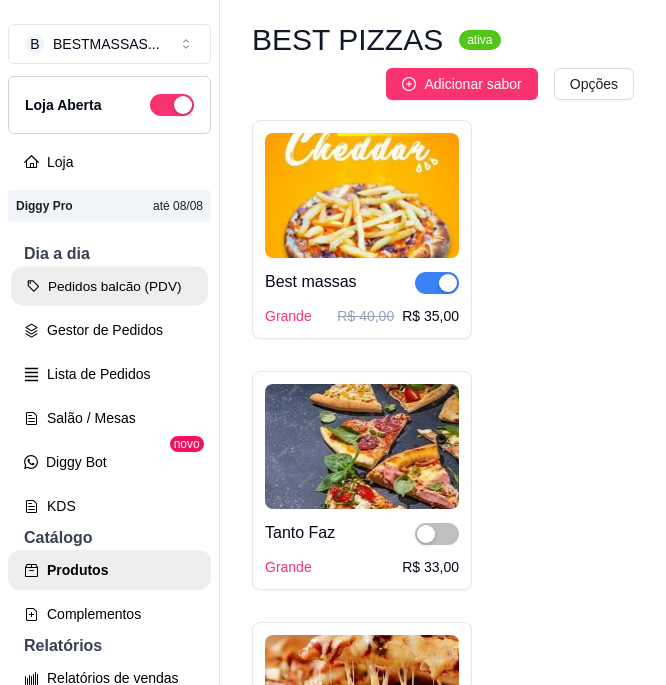 click on "Pedidos balcão (PDV)" at bounding box center [109, 286] 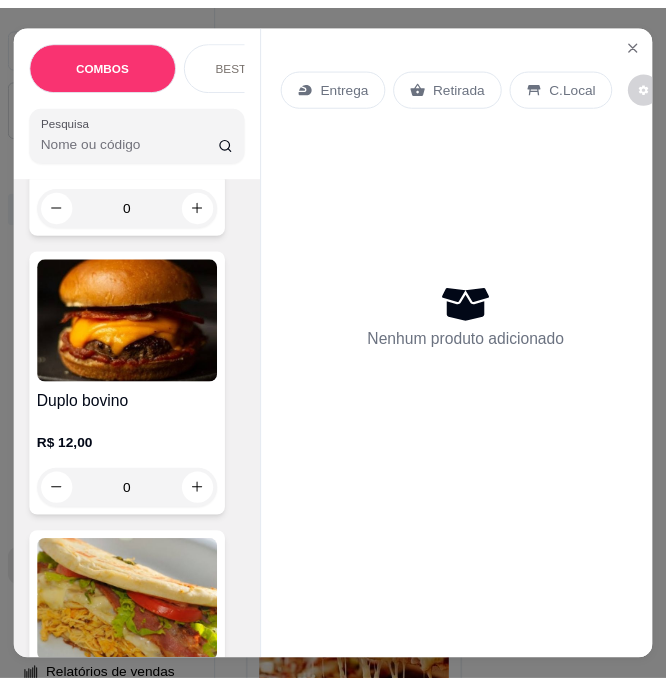 scroll, scrollTop: 3659, scrollLeft: 0, axis: vertical 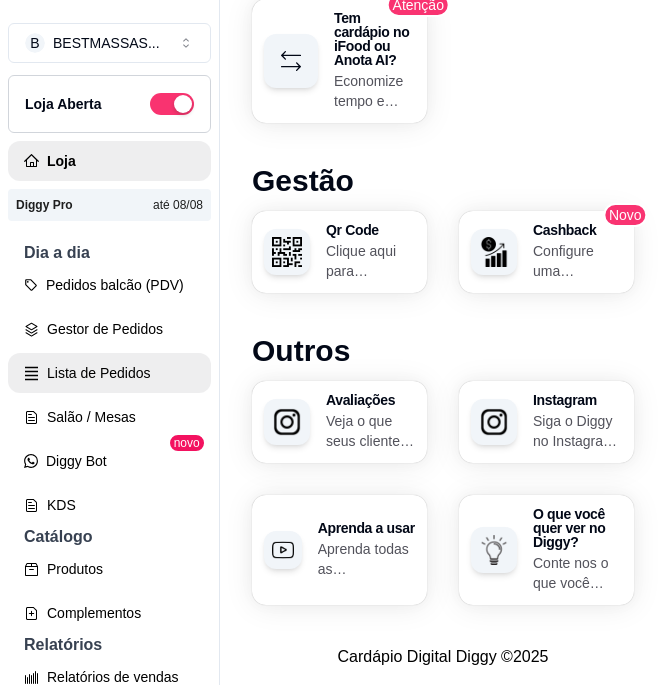 click on "Lista de Pedidos" at bounding box center [109, 373] 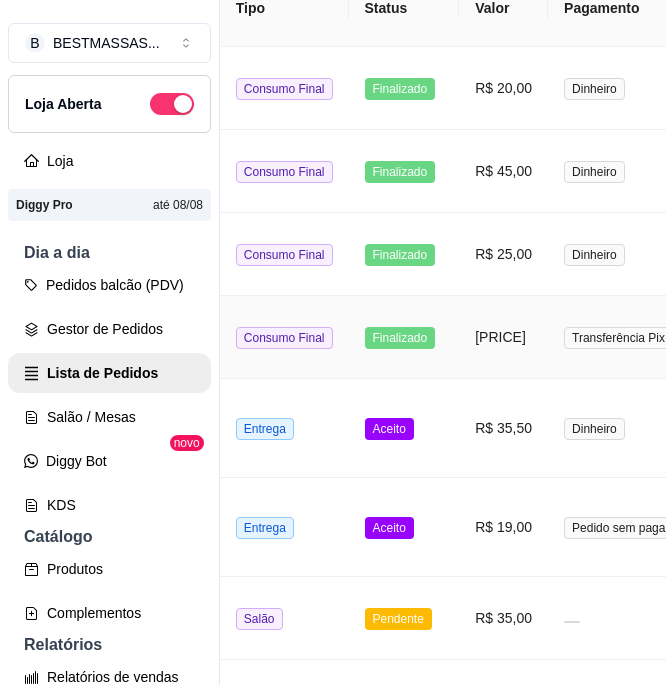 scroll, scrollTop: 271, scrollLeft: 504, axis: both 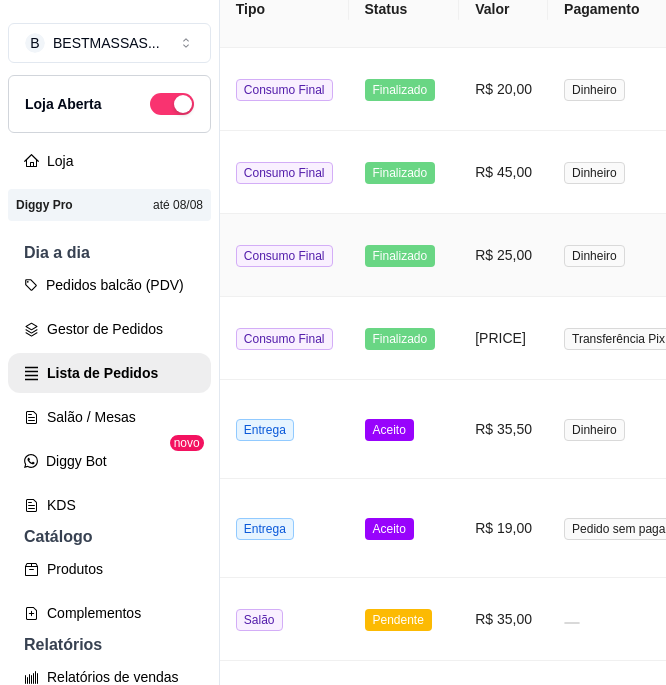 click on "R$ 25,00" at bounding box center (503, 255) 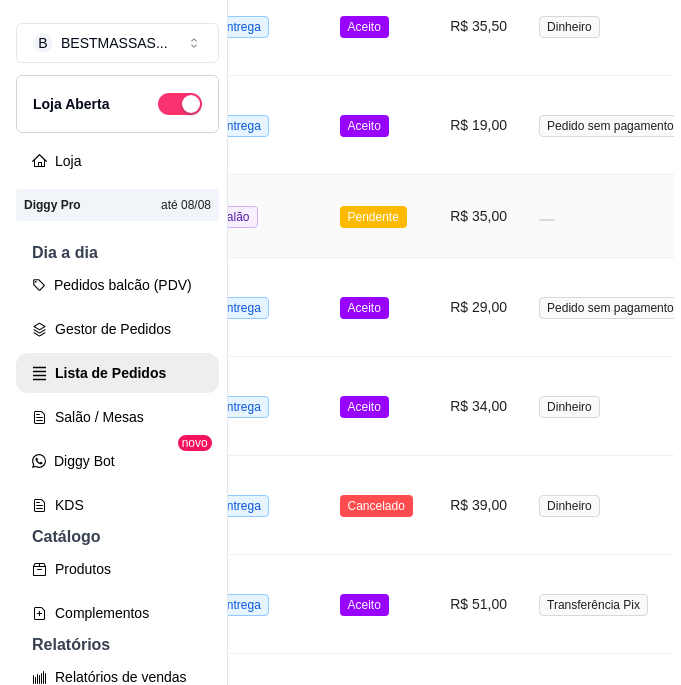 scroll, scrollTop: 674, scrollLeft: 538, axis: both 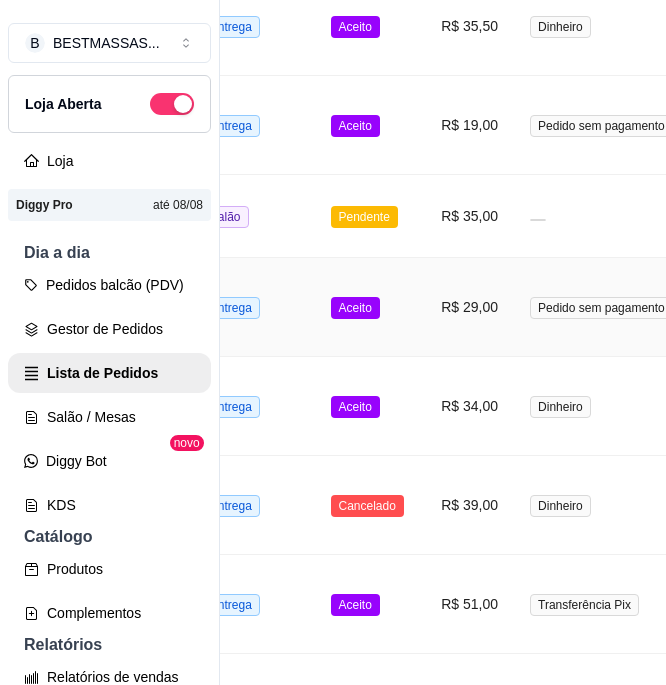 click on "R$ 29,00" at bounding box center (469, 307) 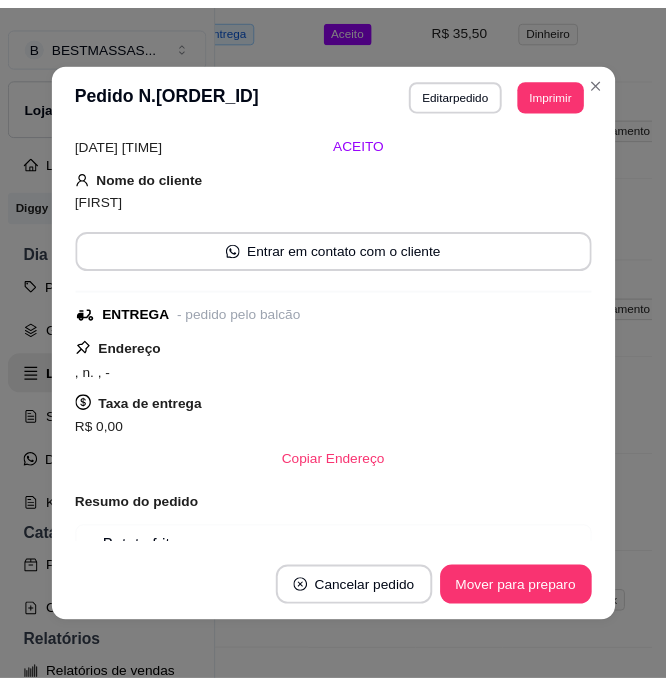 scroll, scrollTop: 0, scrollLeft: 0, axis: both 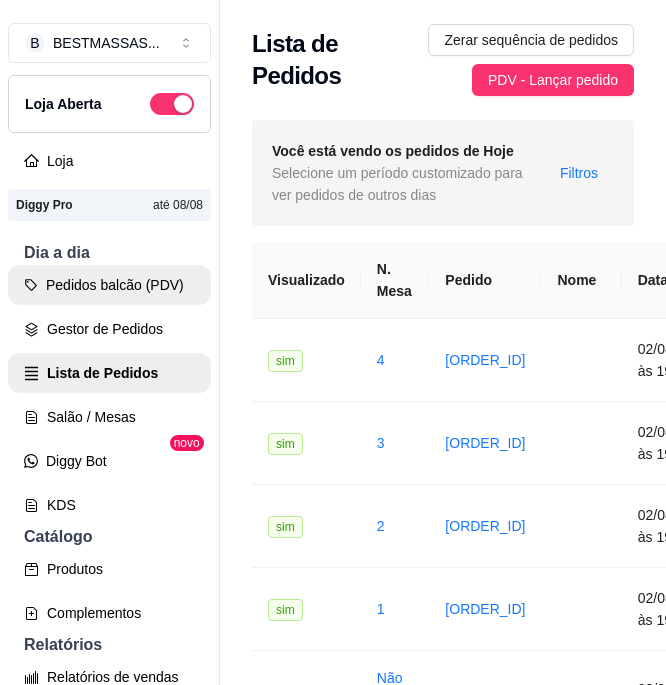 click on "Pedidos balcão (PDV)" at bounding box center (109, 285) 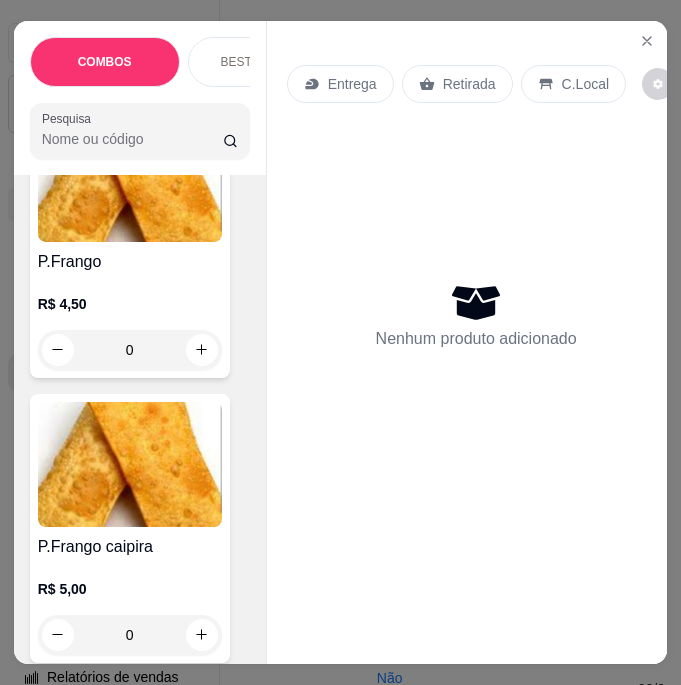 scroll, scrollTop: 7044, scrollLeft: 0, axis: vertical 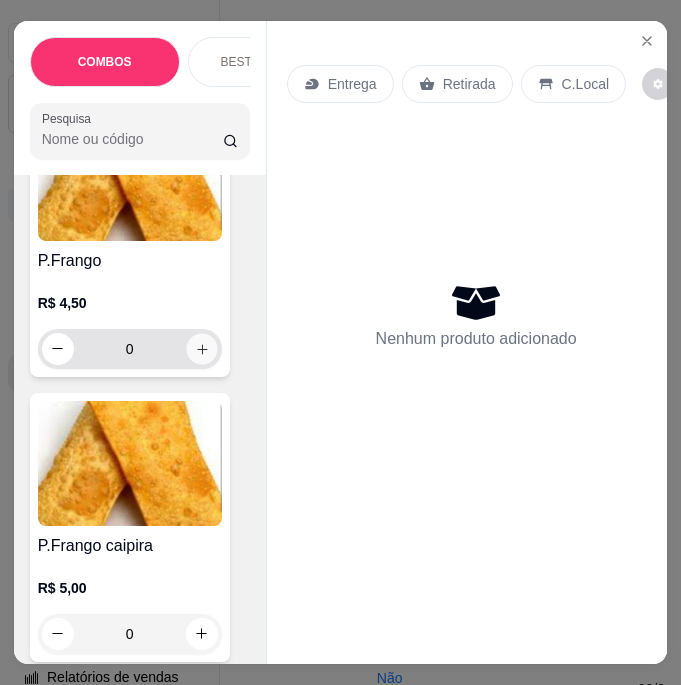 click 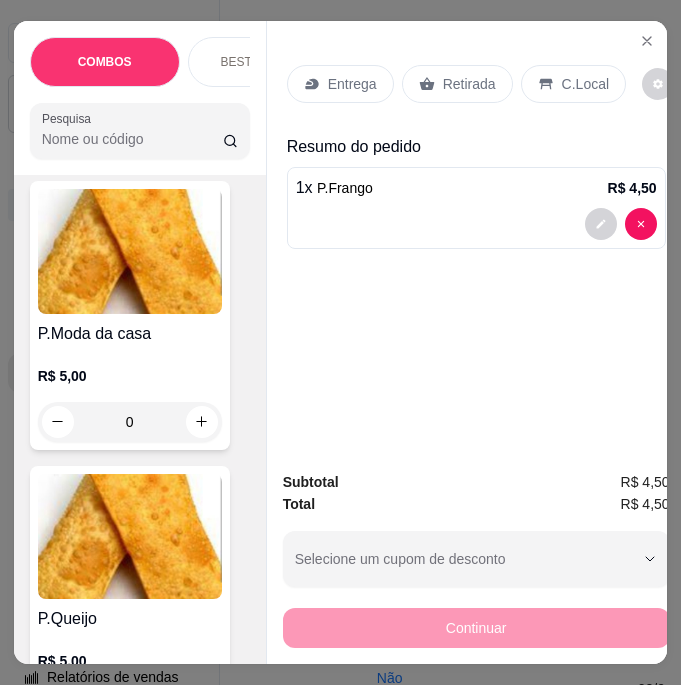 scroll, scrollTop: 7544, scrollLeft: 0, axis: vertical 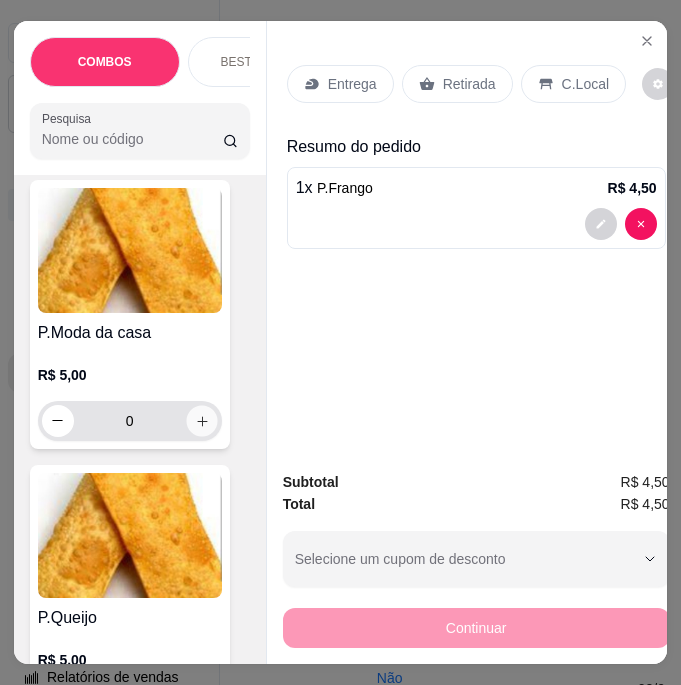 click 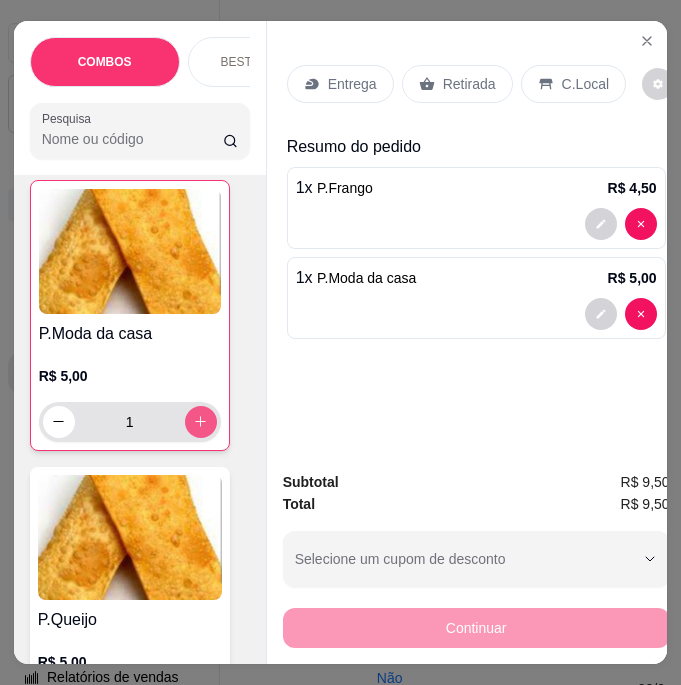 scroll, scrollTop: 7545, scrollLeft: 0, axis: vertical 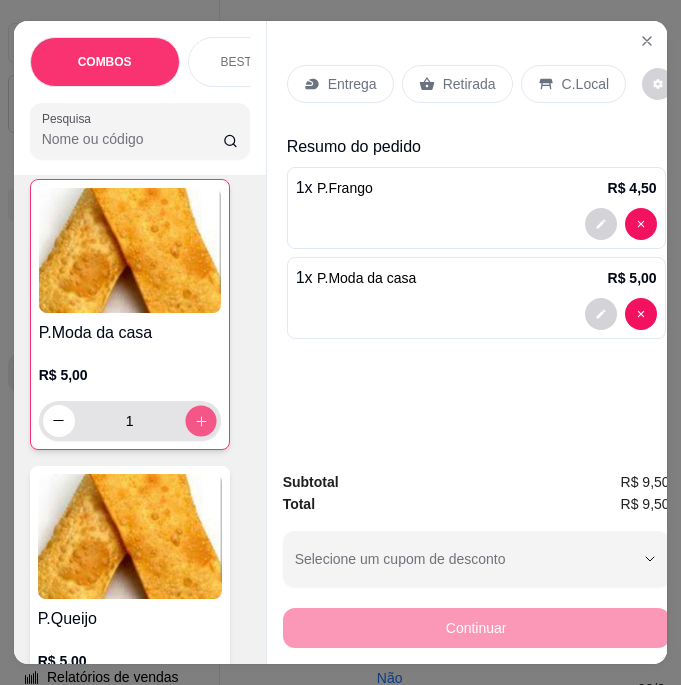 click 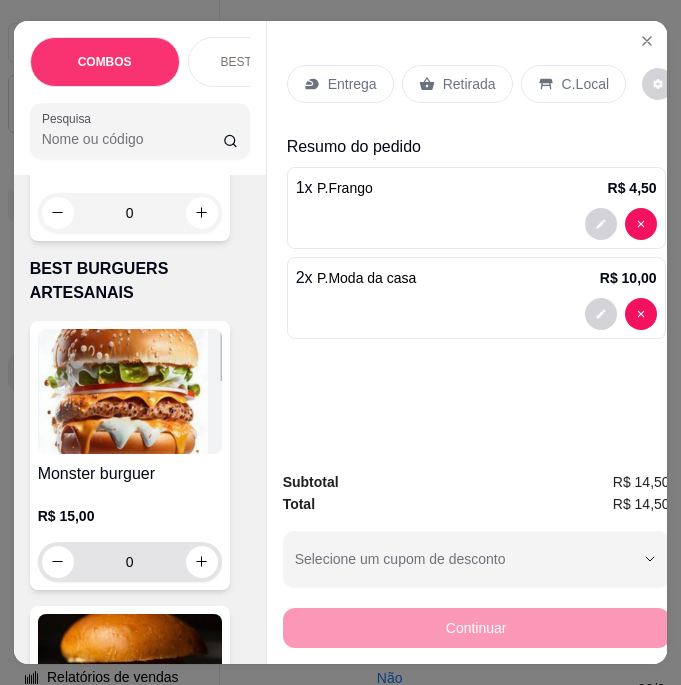 scroll, scrollTop: 3308, scrollLeft: 0, axis: vertical 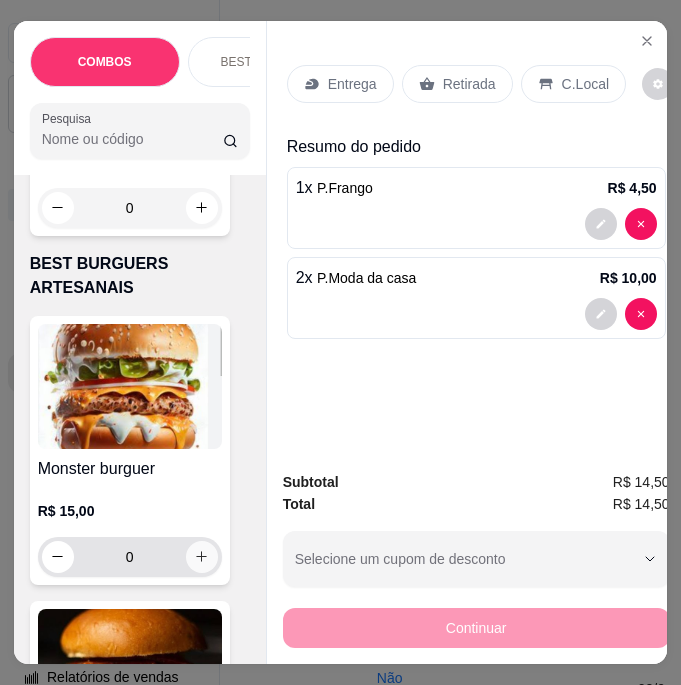 click 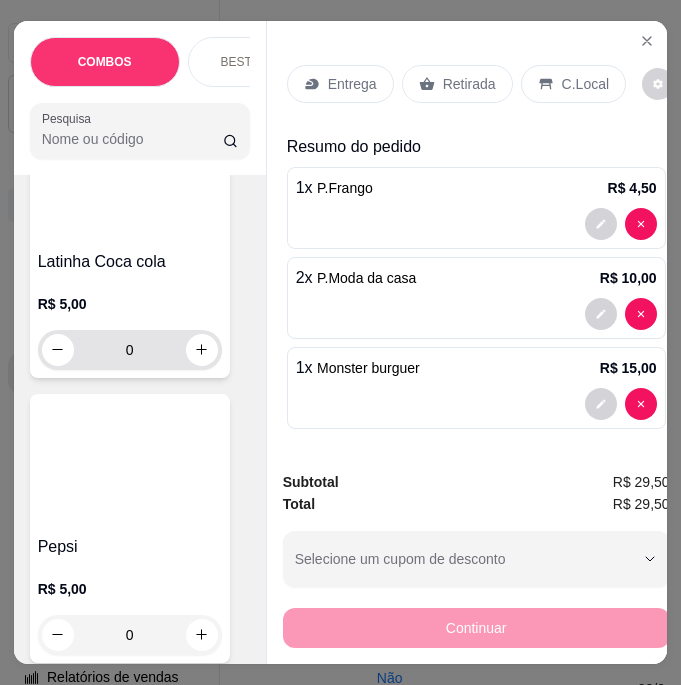 scroll, scrollTop: 10799, scrollLeft: 0, axis: vertical 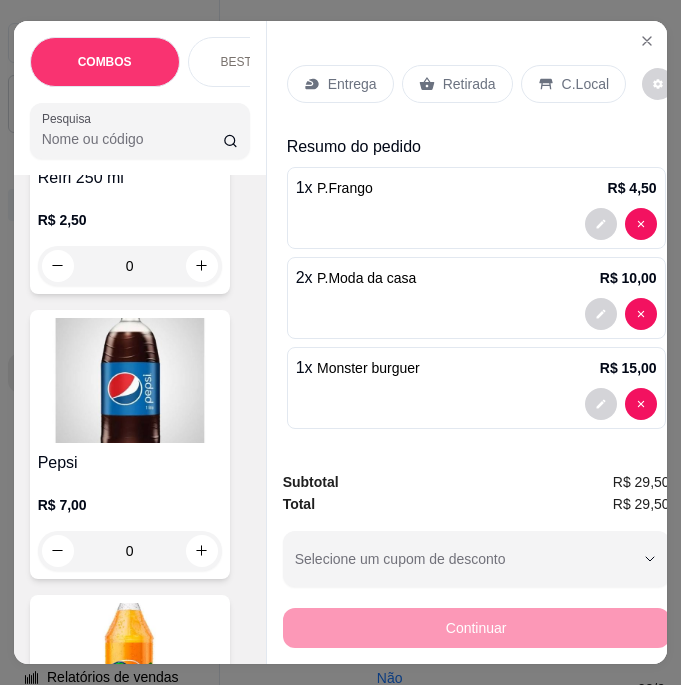click 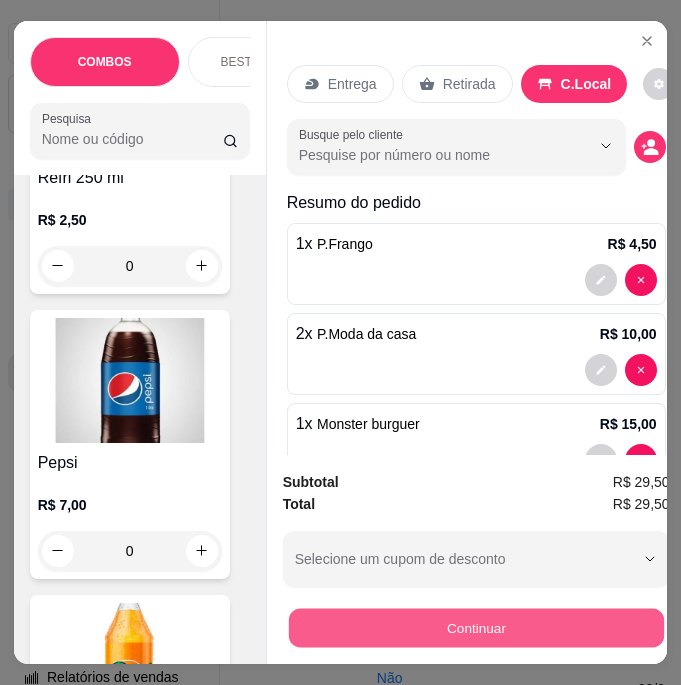 click on "Continuar" at bounding box center [475, 628] 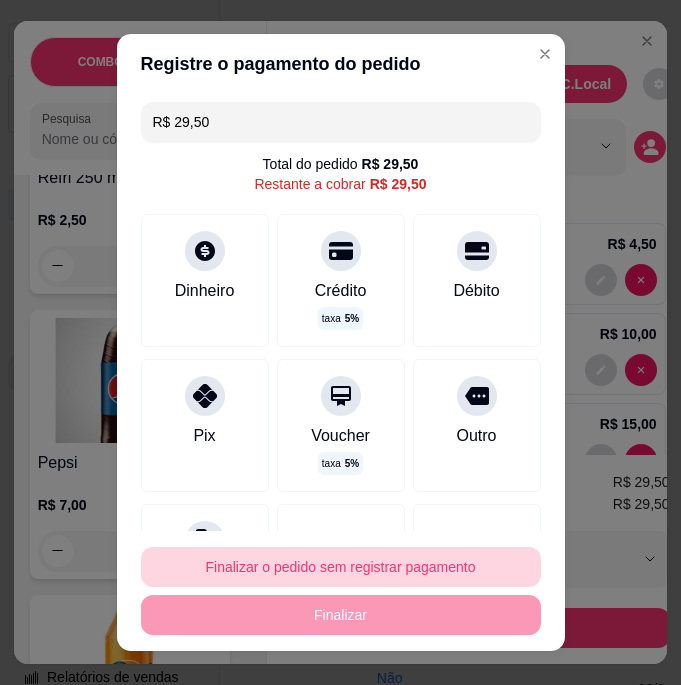 click on "Finalizar o pedido sem registrar pagamento" at bounding box center [341, 567] 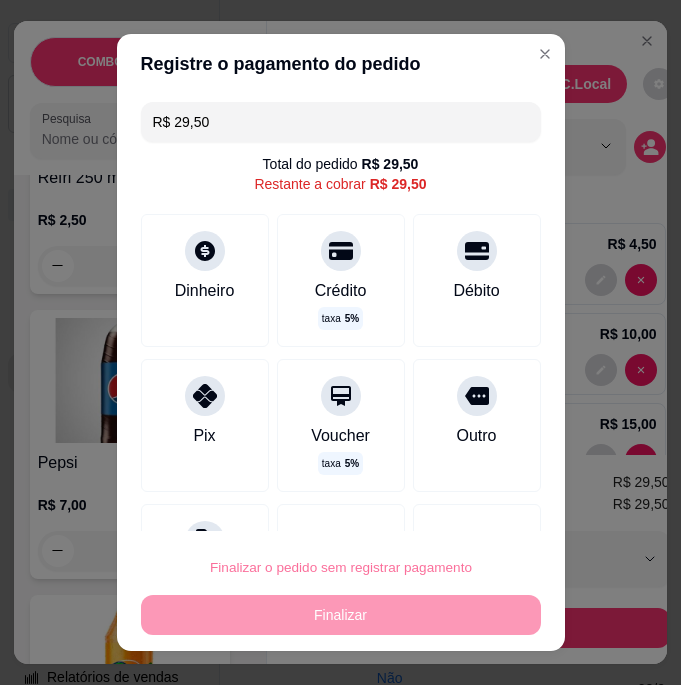 click on "Confirmar" at bounding box center (454, 510) 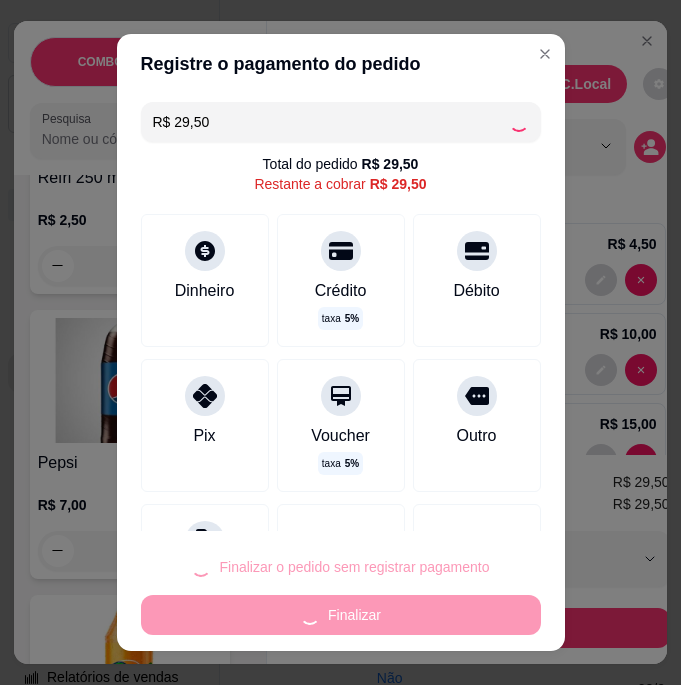 type on "0" 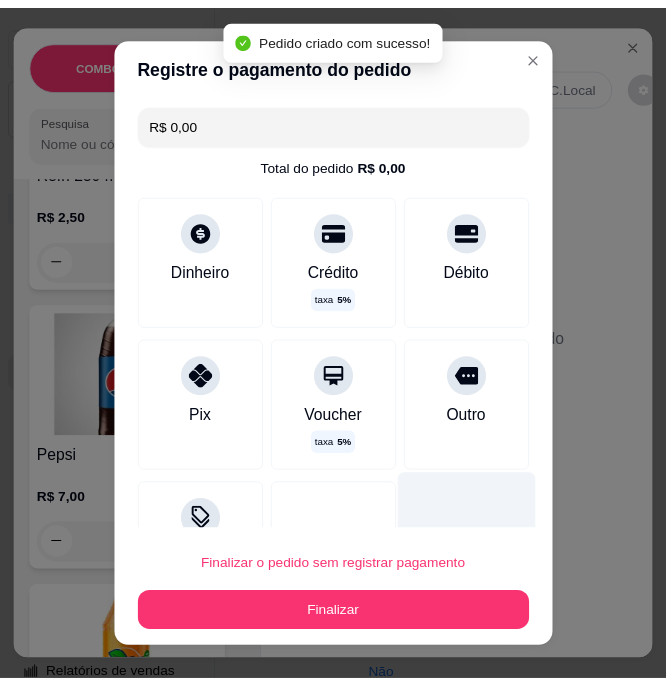 scroll, scrollTop: 10017, scrollLeft: 0, axis: vertical 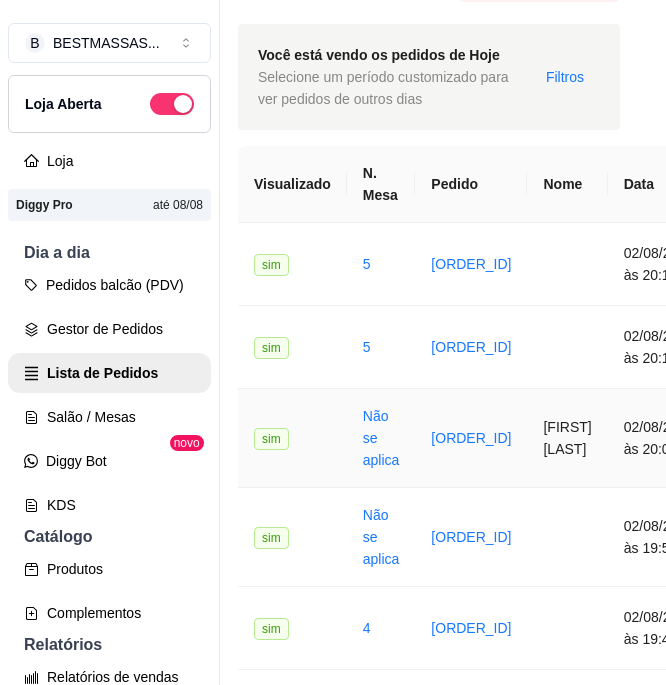 click on "[ORDER_ID]" at bounding box center [471, 438] 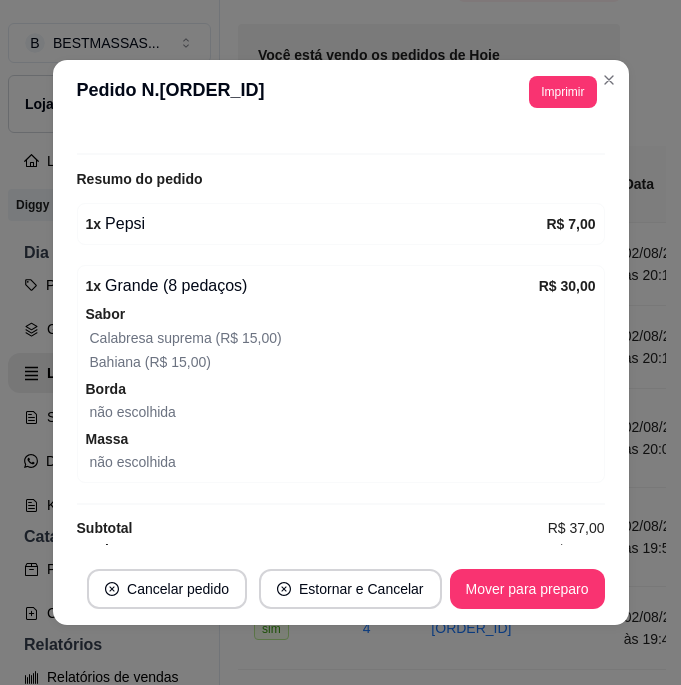 scroll, scrollTop: 446, scrollLeft: 0, axis: vertical 